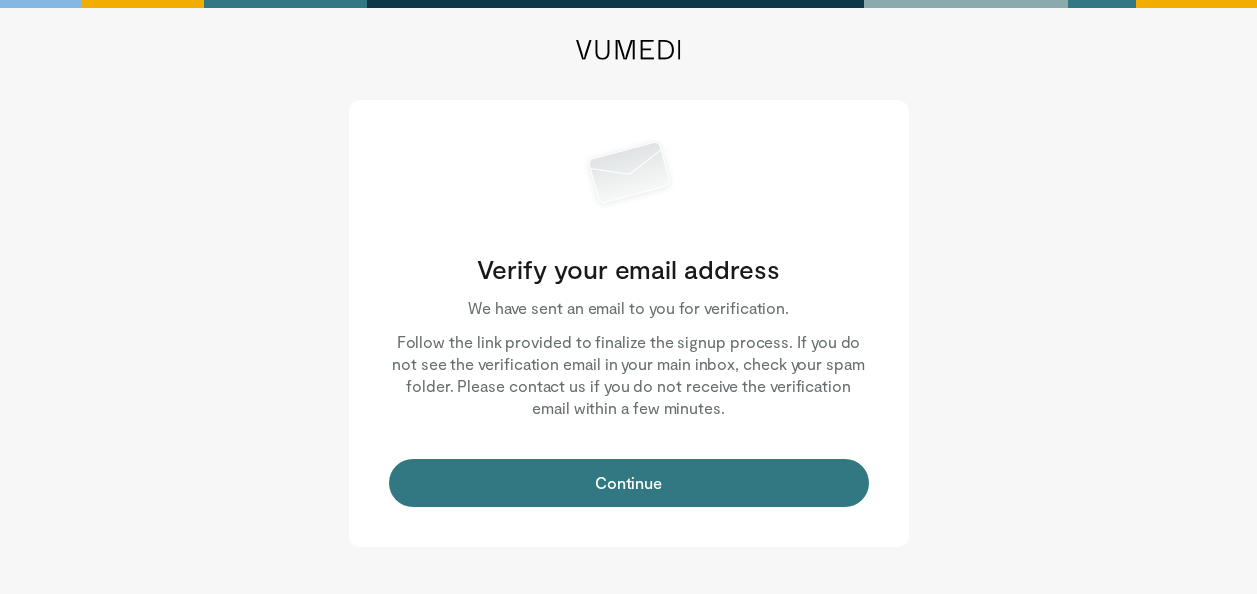 scroll, scrollTop: 0, scrollLeft: 0, axis: both 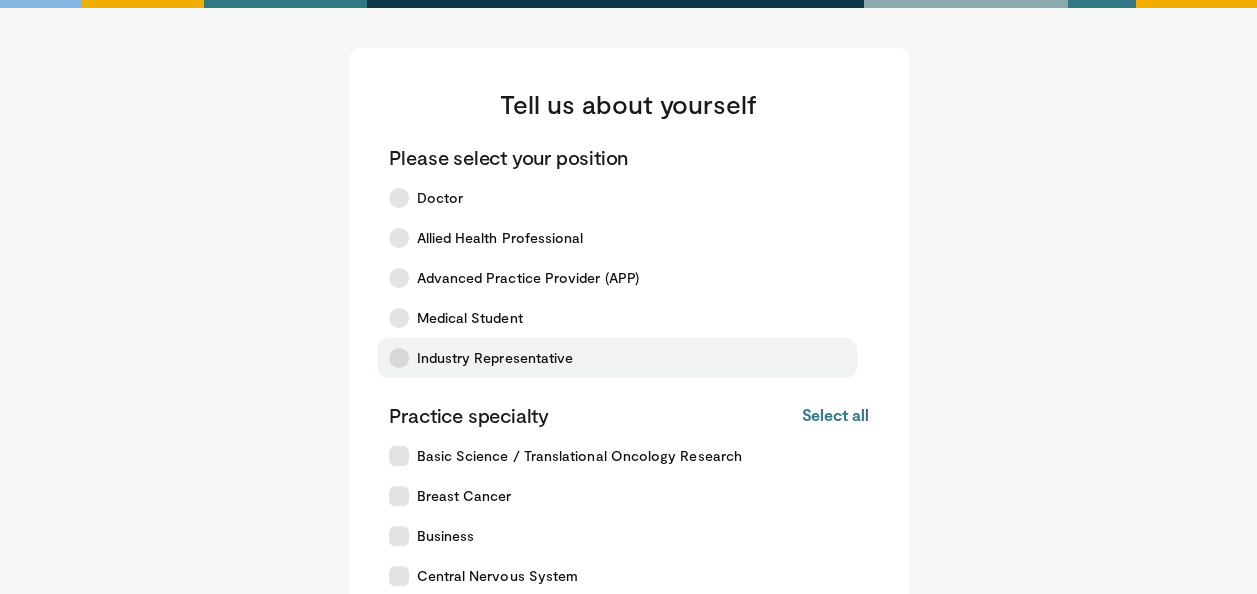 click on "Industry Representative" at bounding box center (617, 358) 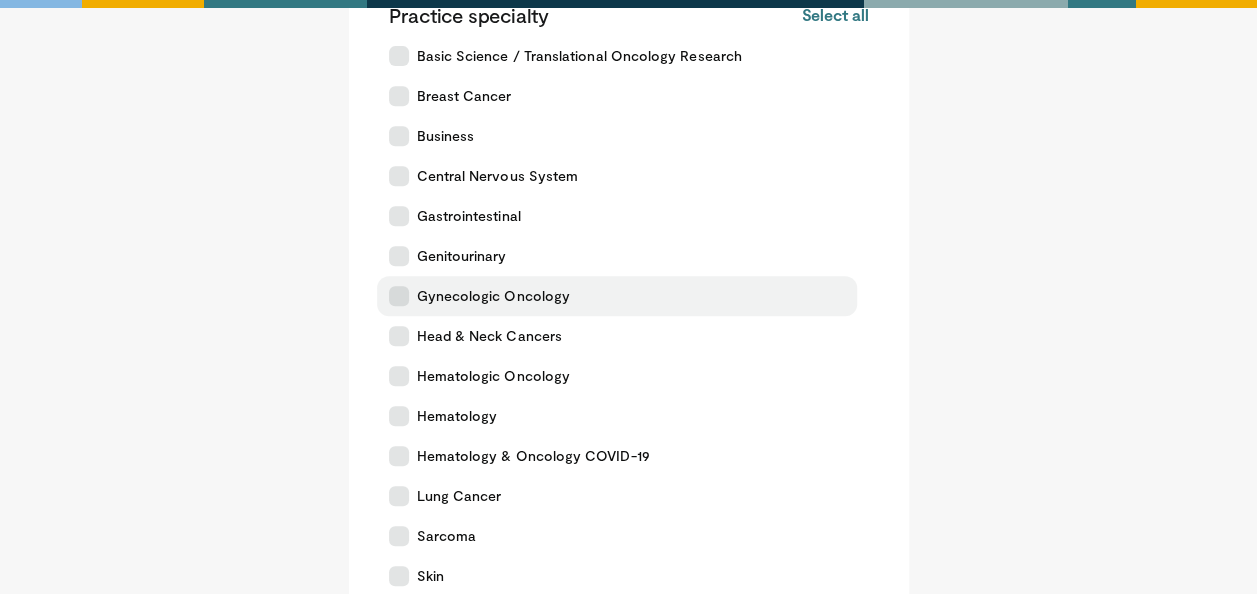 scroll, scrollTop: 500, scrollLeft: 0, axis: vertical 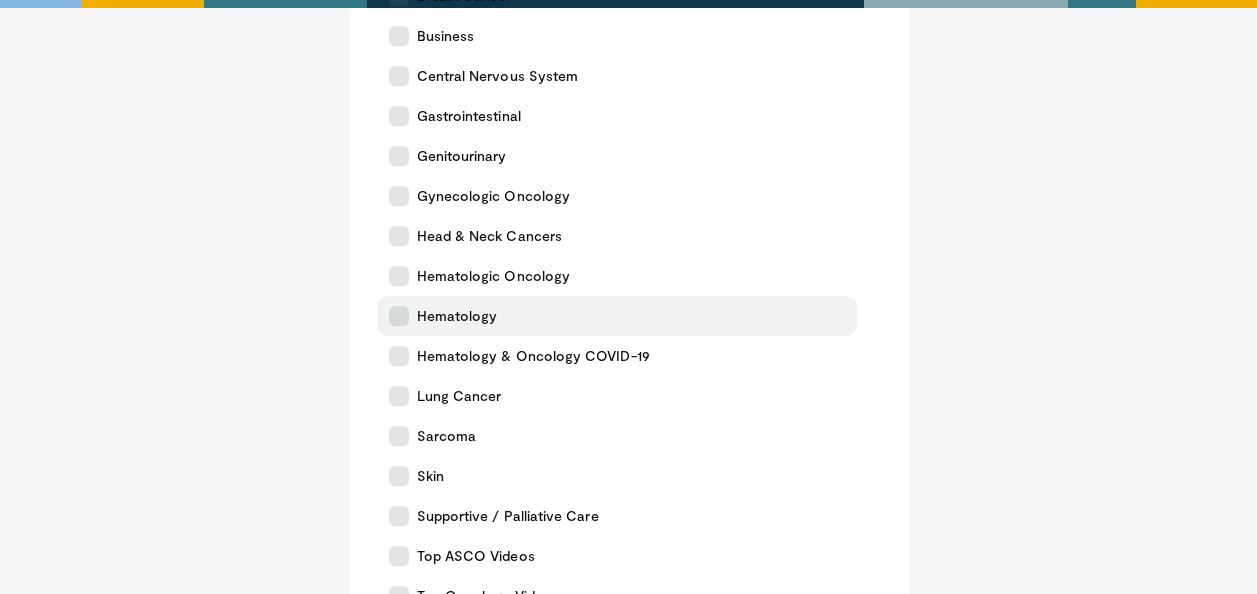 click on "Hematology" at bounding box center [617, 316] 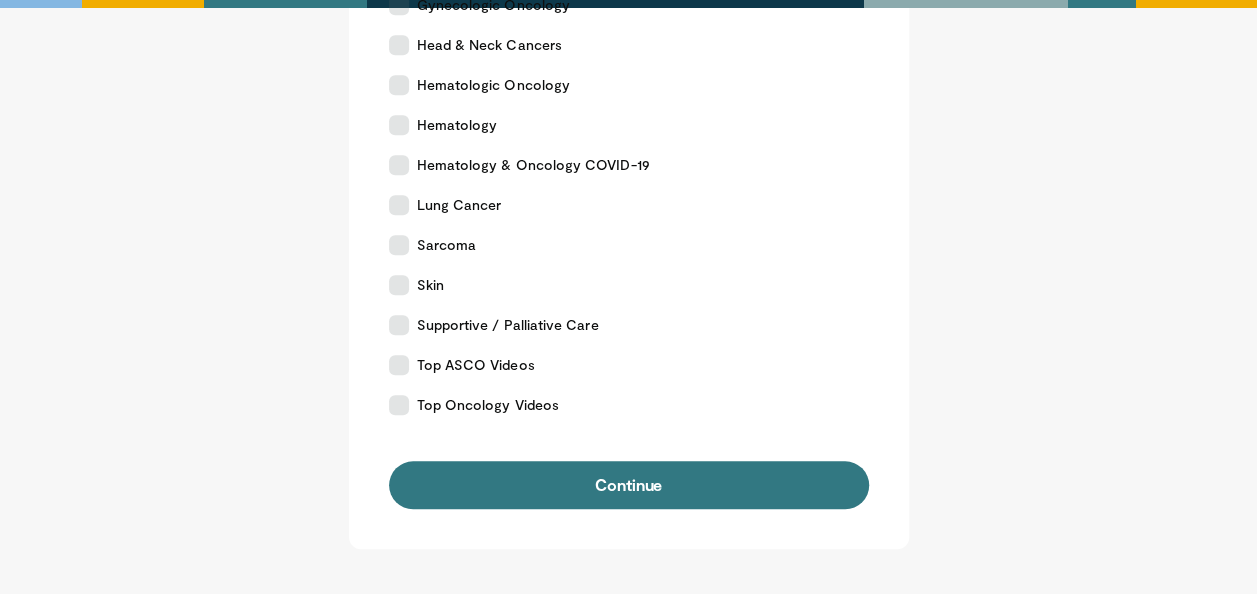 scroll, scrollTop: 800, scrollLeft: 0, axis: vertical 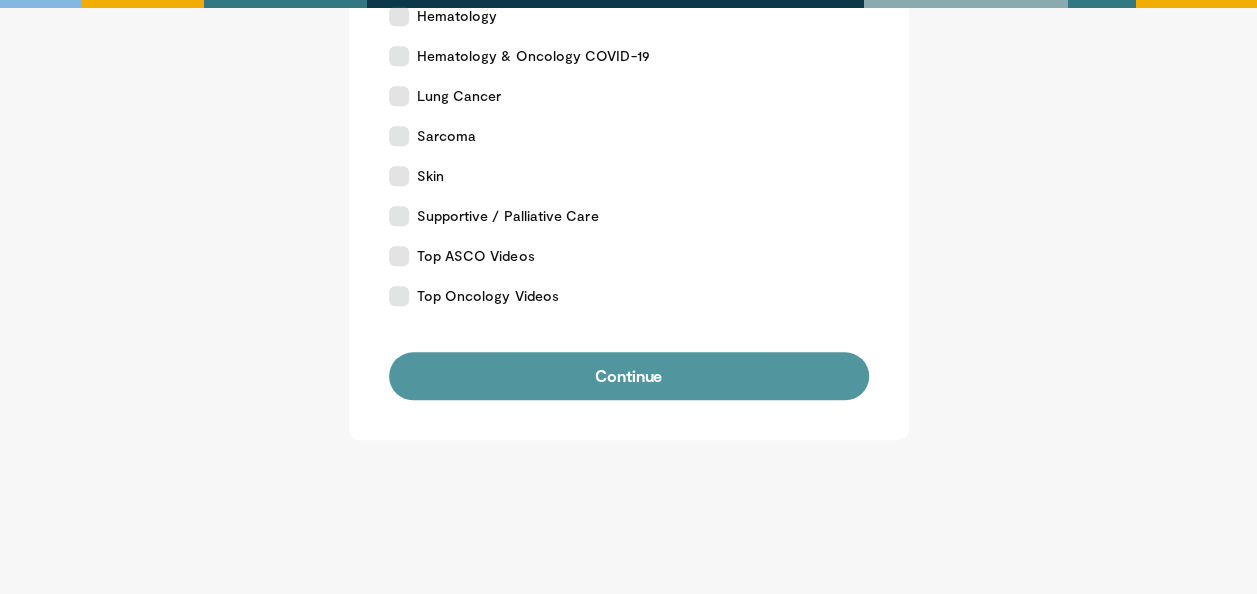 click on "Continue" at bounding box center [629, 376] 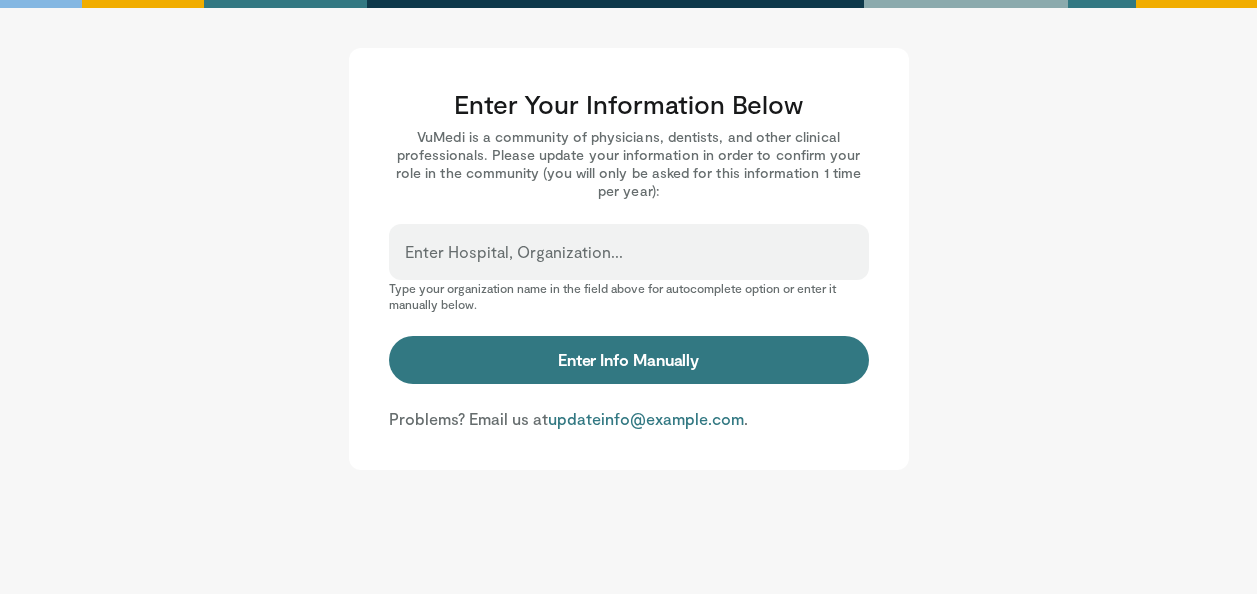 scroll, scrollTop: 0, scrollLeft: 0, axis: both 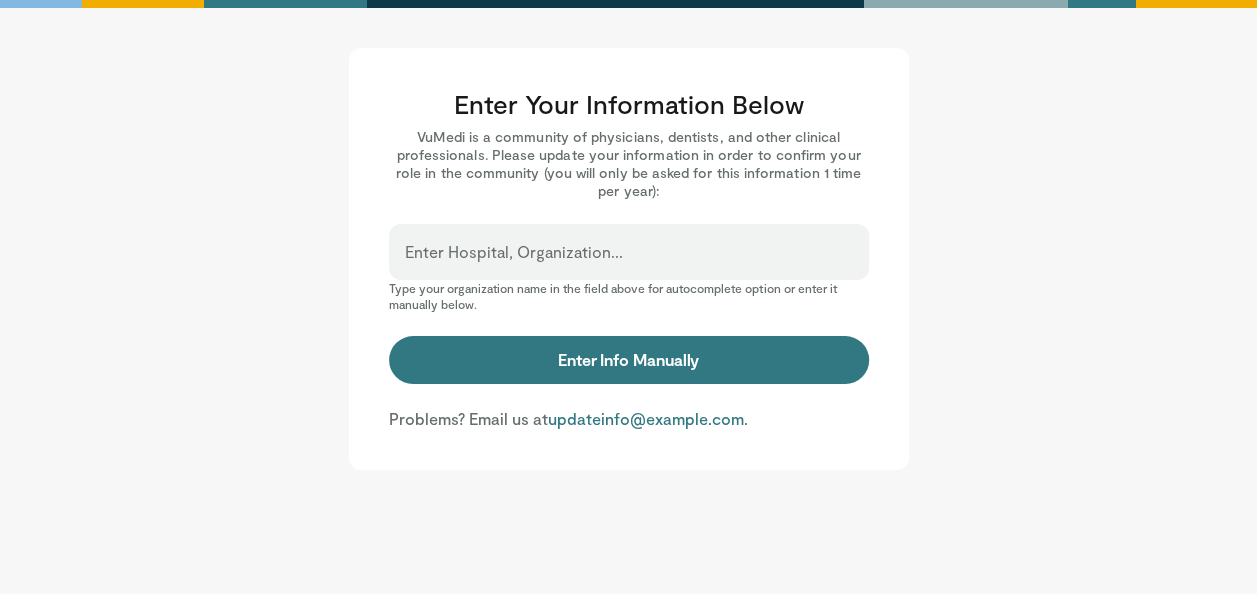 click on "Enter Hospital, Organization..." at bounding box center (629, 252) 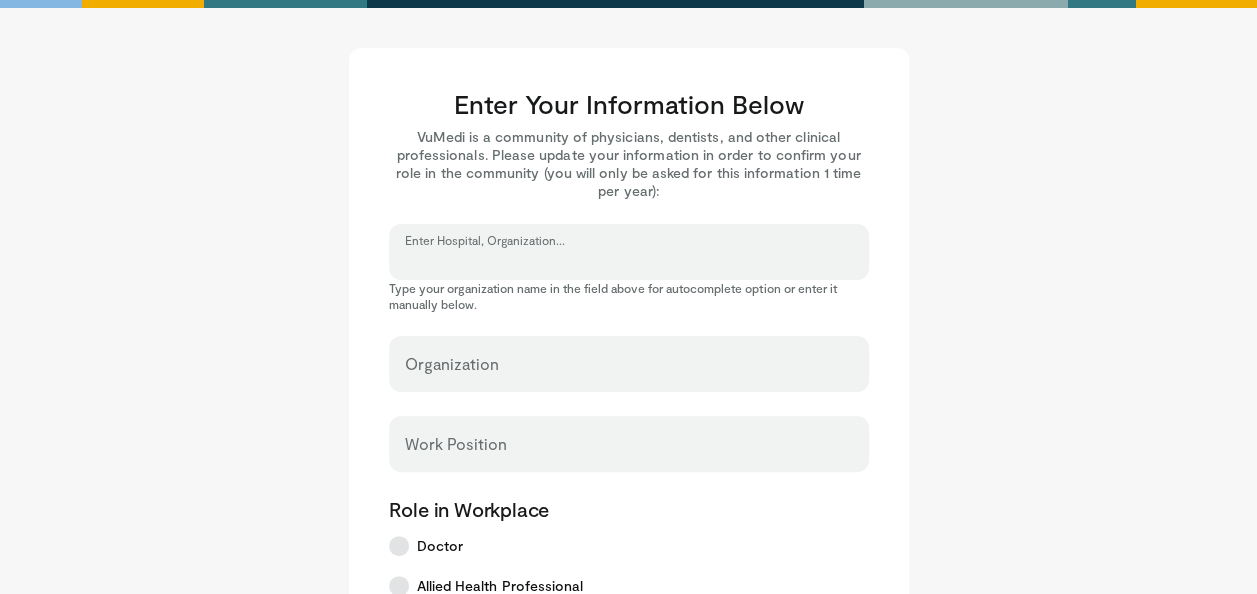 click on "Enter Hospital, Organization..." at bounding box center [629, 261] 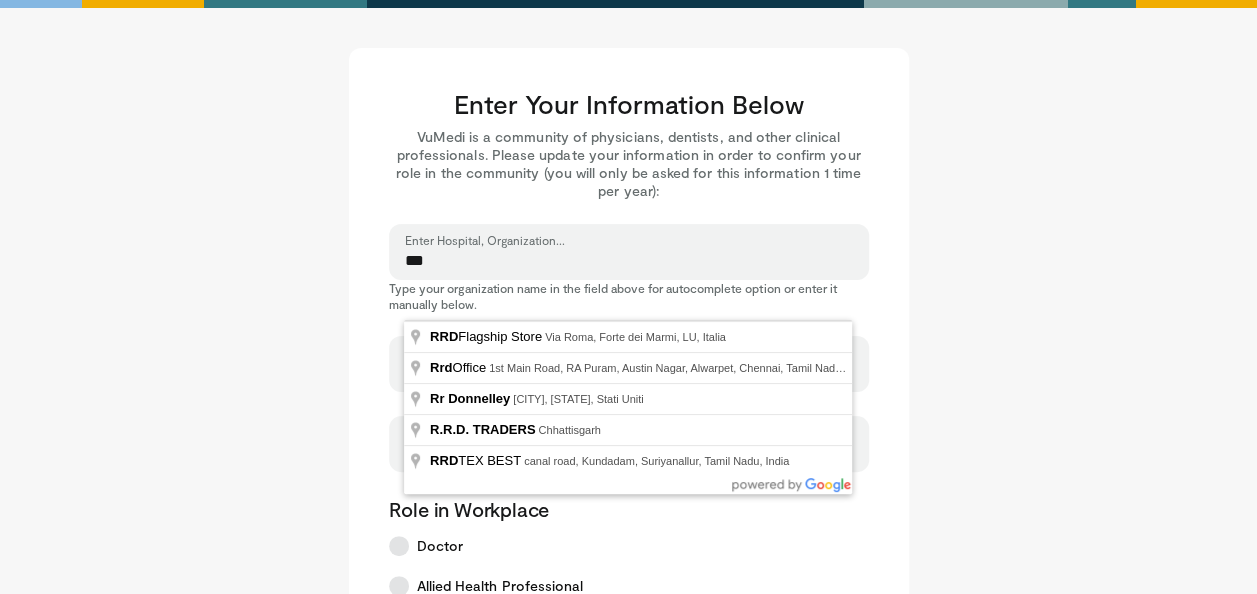click on "Enter Your Information Below
VuMedi is a community of physicians, dentists, and other clinical professionals.
Please update your information in order to confirm your role in the community
(you will only be asked for this information 1 time per year):
***
Enter Hospital, Organization...
Type your organization name in the field above for autocomplete option or enter it manually below.
Organization
Work Position
Role in Workplace
Doctor" at bounding box center [629, 709] 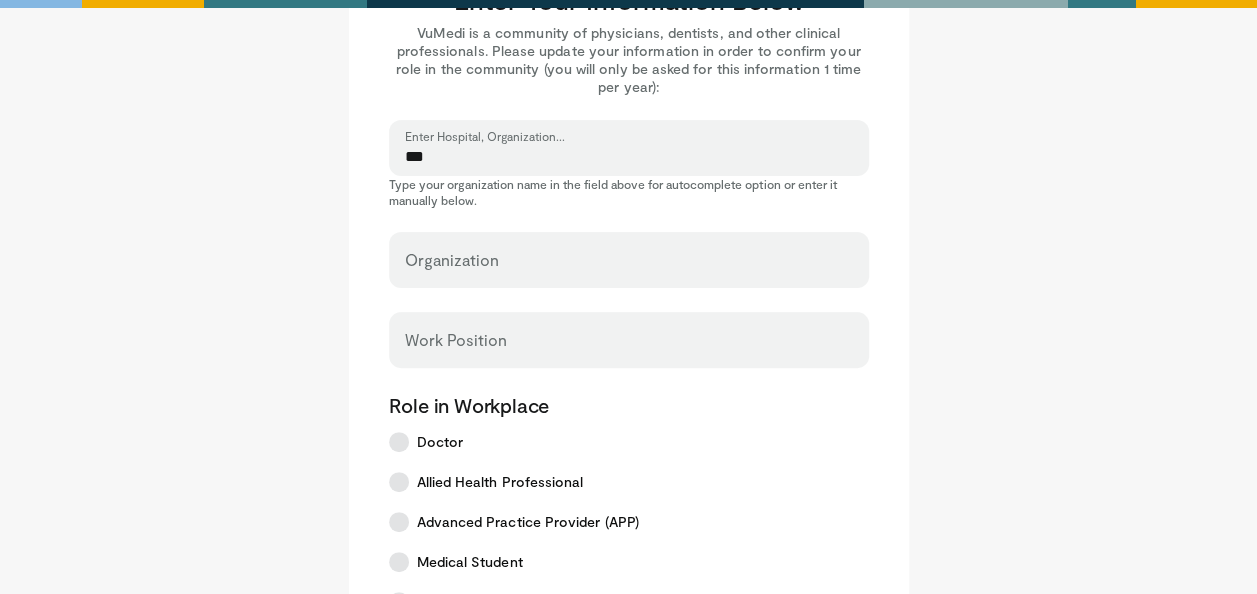 scroll, scrollTop: 0, scrollLeft: 0, axis: both 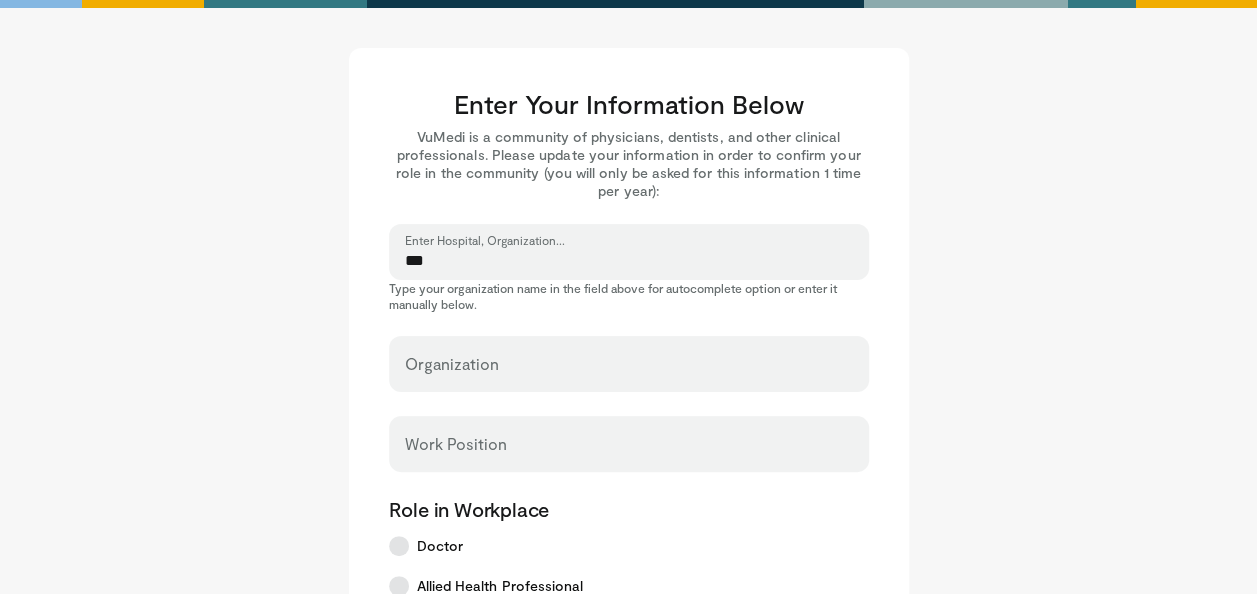 click on "Type your organization name in the field above for autocomplete option or enter it manually below." at bounding box center (629, 296) 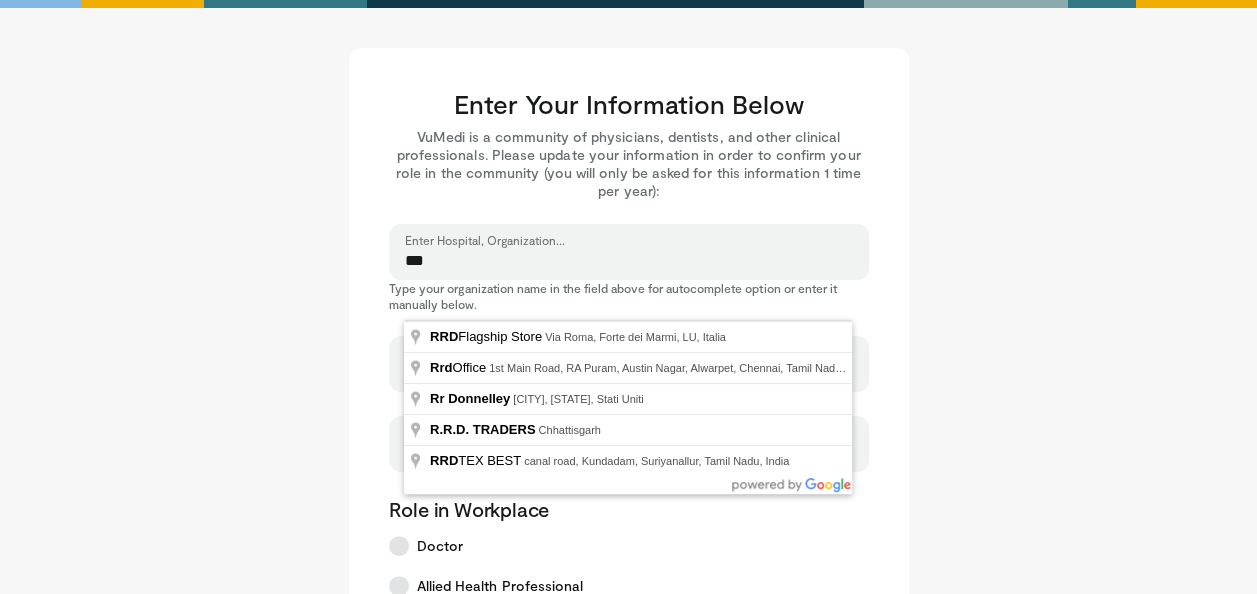 drag, startPoint x: 569, startPoint y: 272, endPoint x: 504, endPoint y: 272, distance: 65 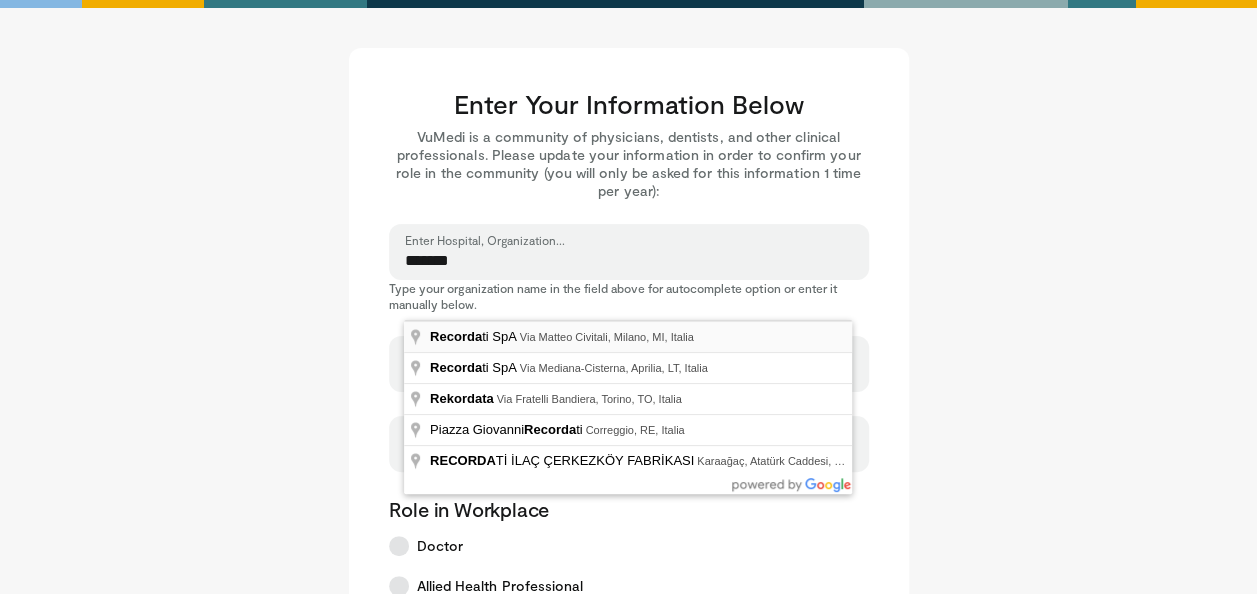 type on "**********" 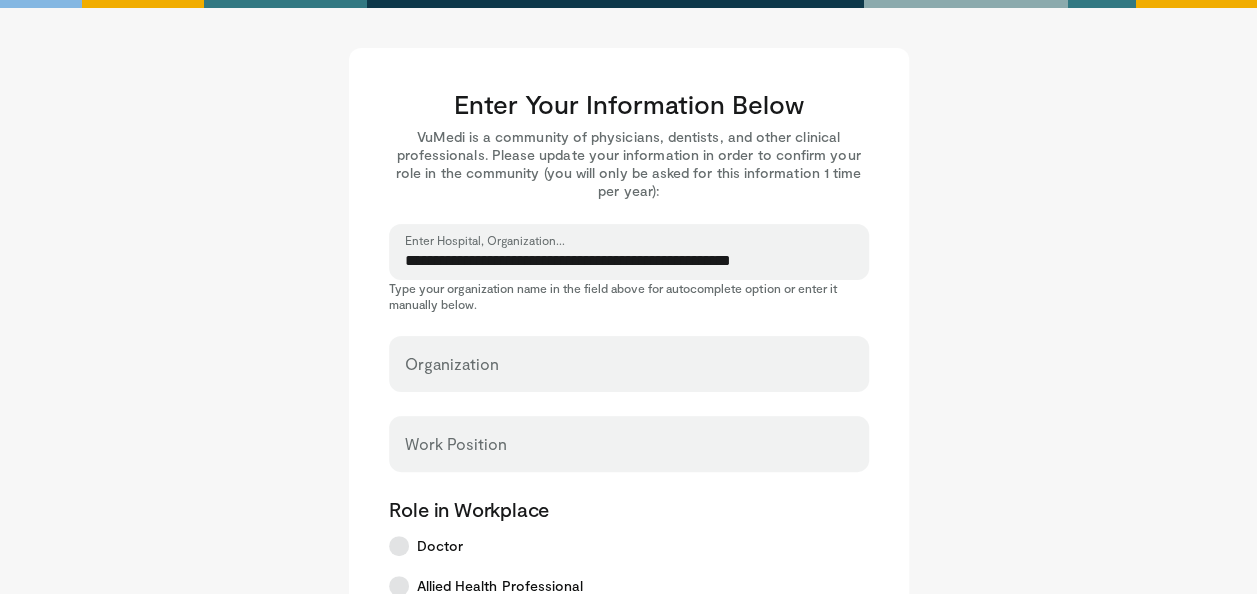 select on "**" 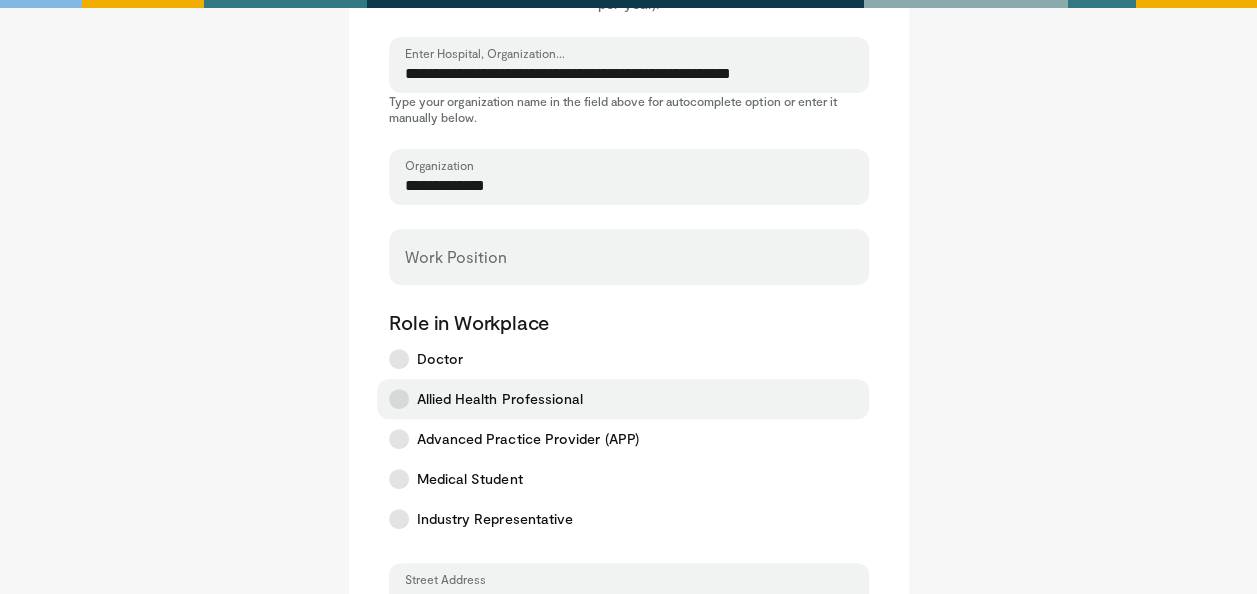 scroll, scrollTop: 200, scrollLeft: 0, axis: vertical 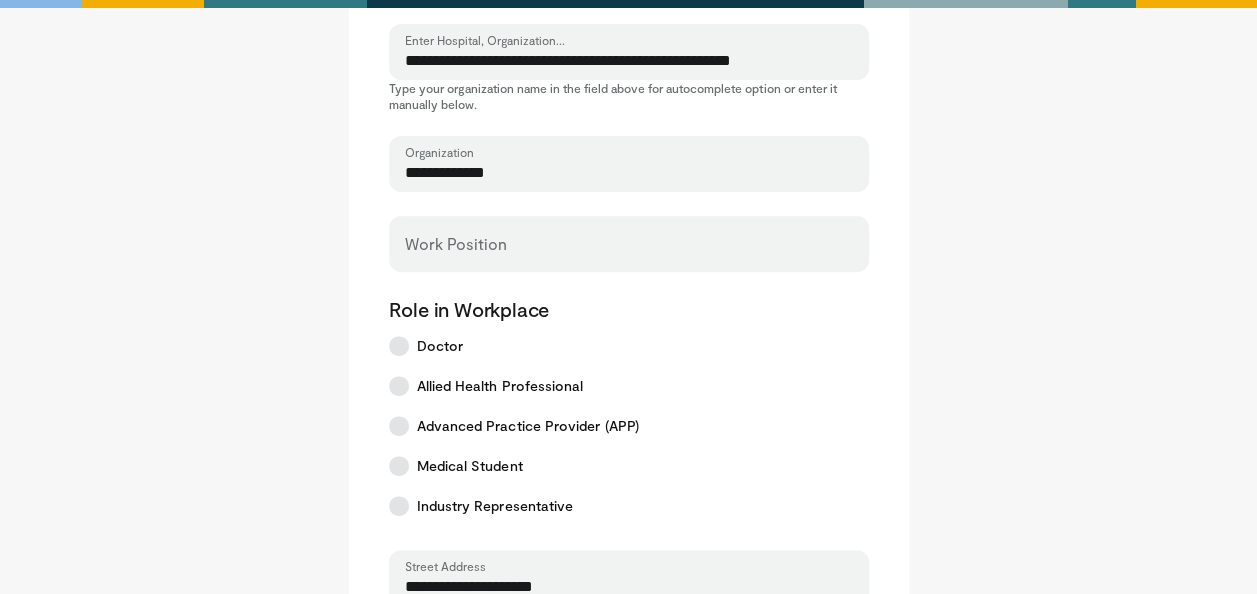 drag, startPoint x: 524, startPoint y: 271, endPoint x: 549, endPoint y: 233, distance: 45.486263 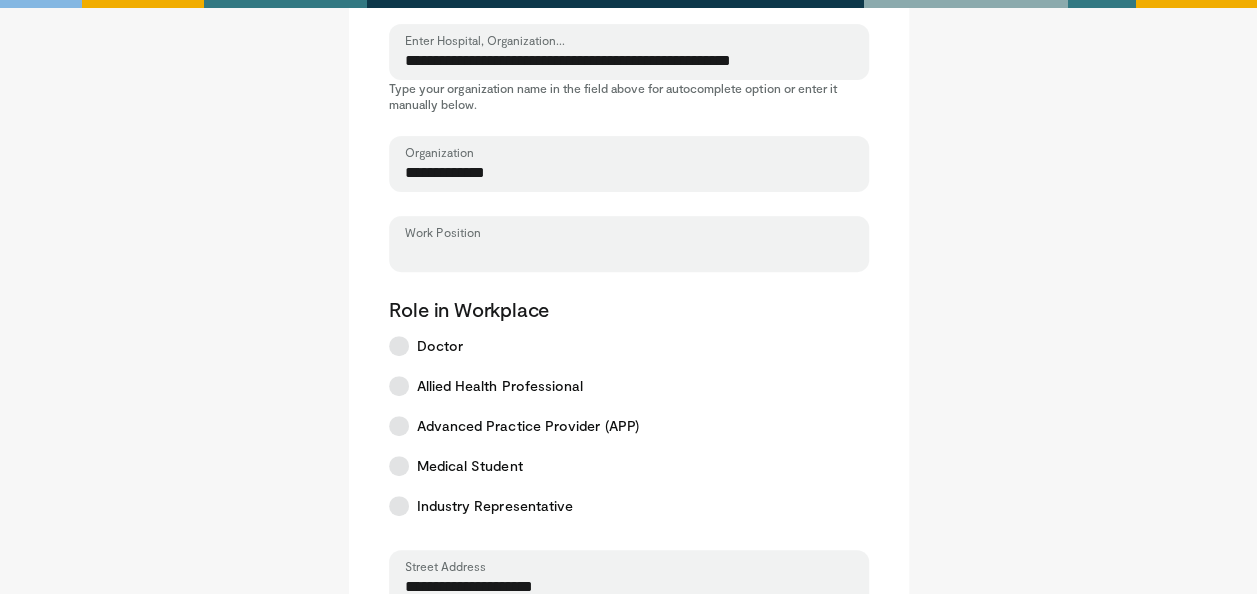 click on "Work Position" at bounding box center [629, 253] 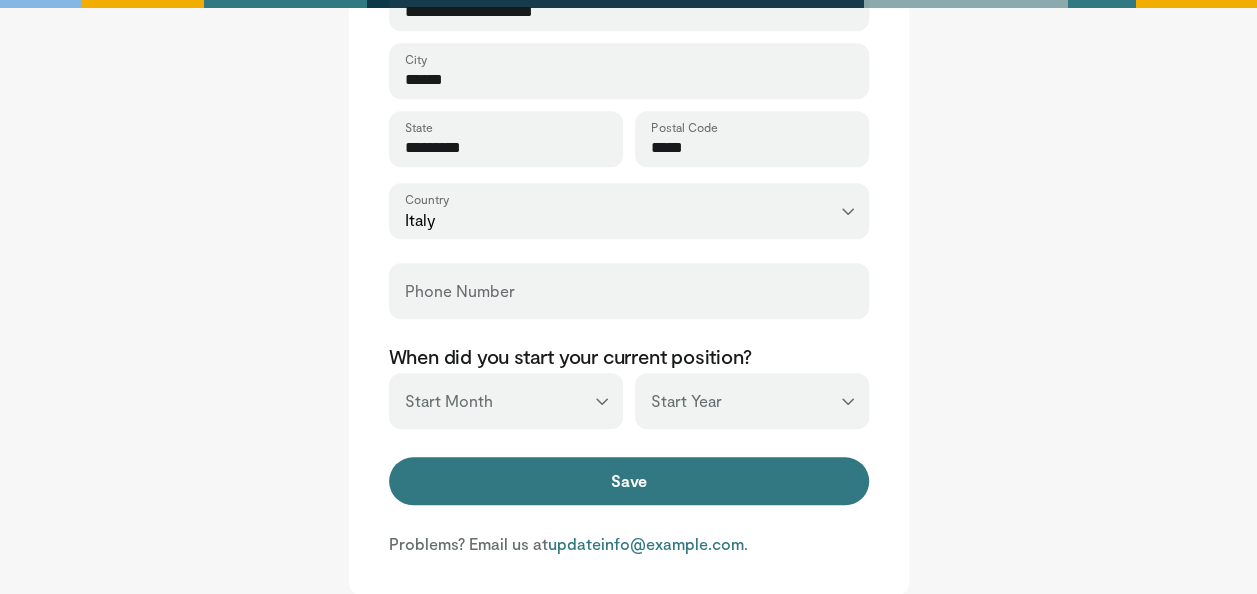 scroll, scrollTop: 900, scrollLeft: 0, axis: vertical 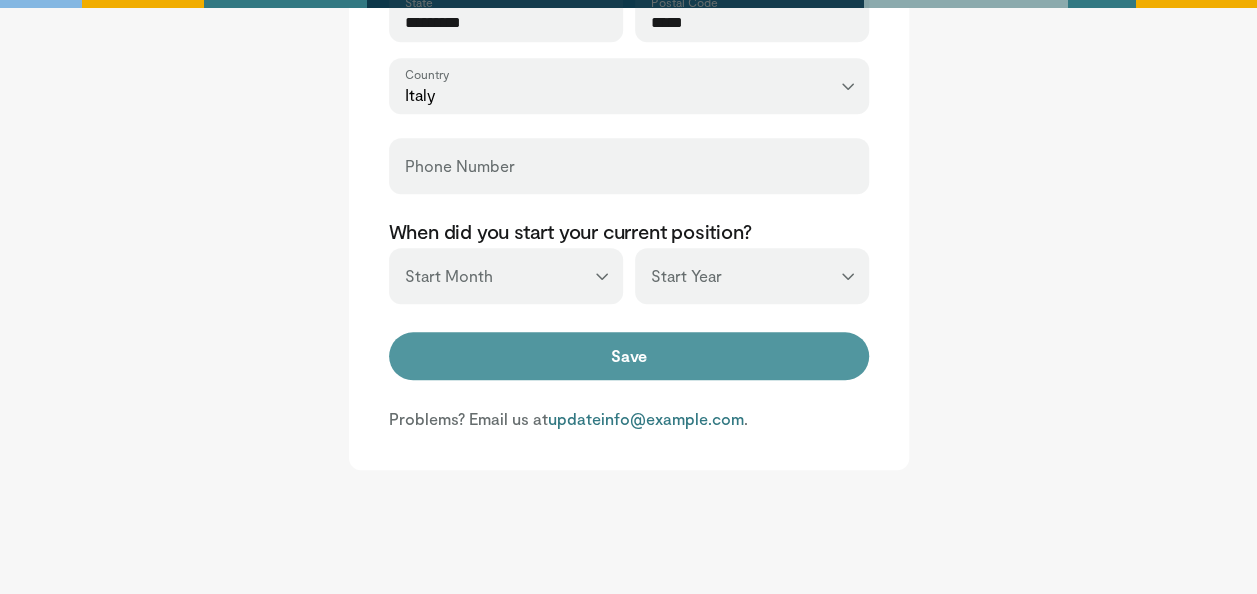 type on "***" 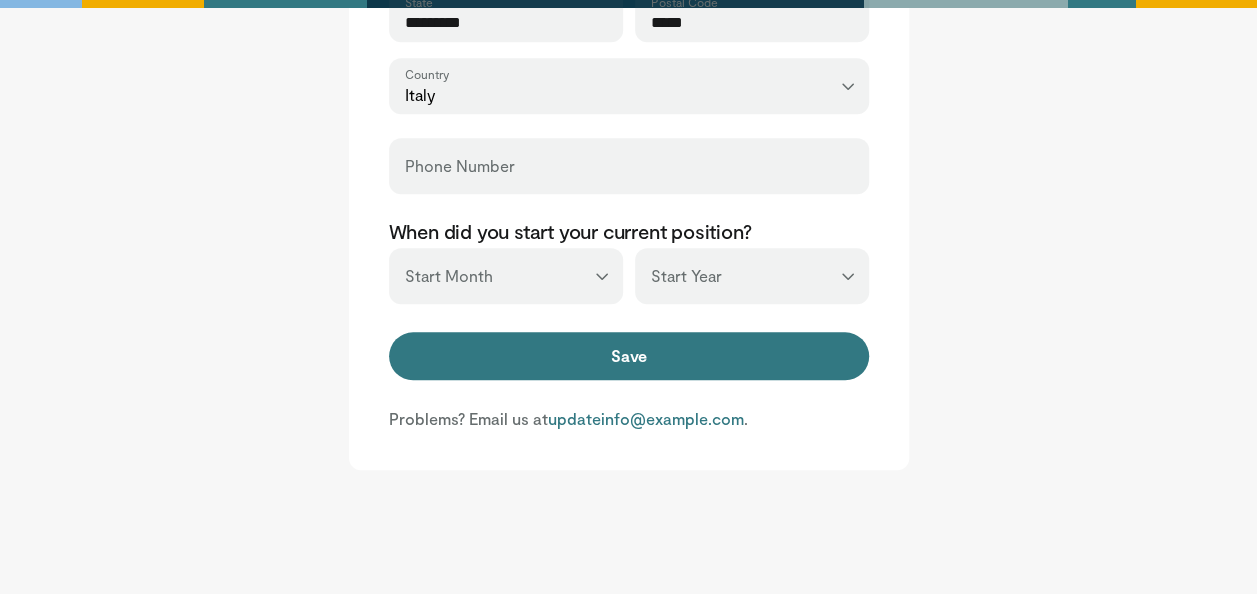 click on "Phone Number" at bounding box center [629, 166] 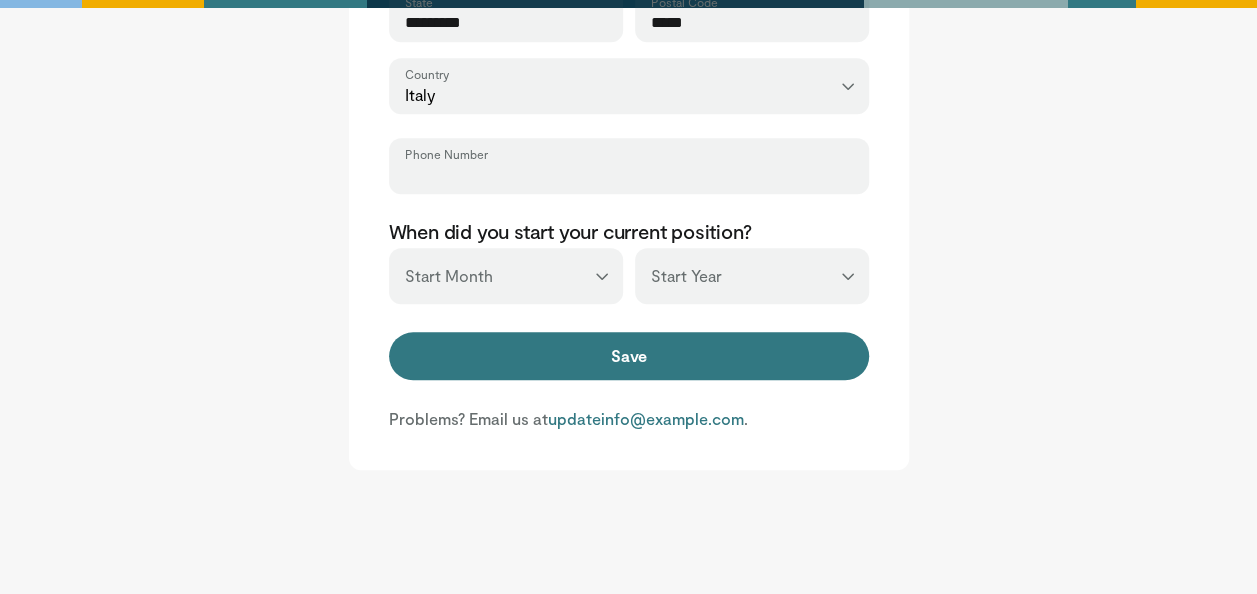 click on "Phone Number" at bounding box center [629, 175] 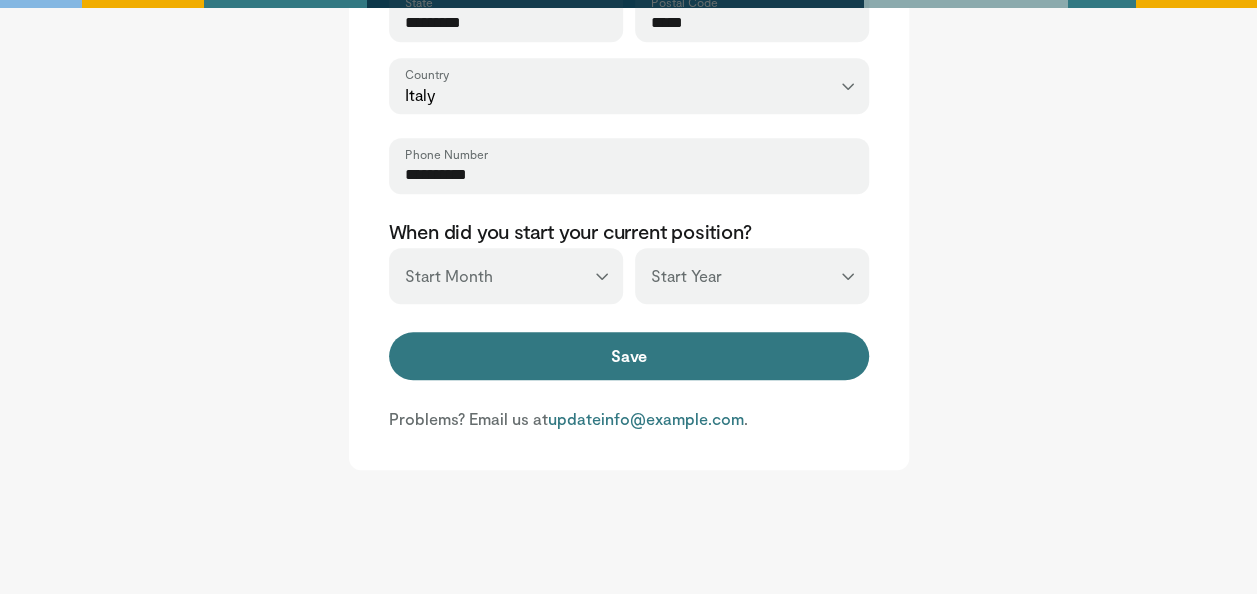 click on "**********" at bounding box center [629, 175] 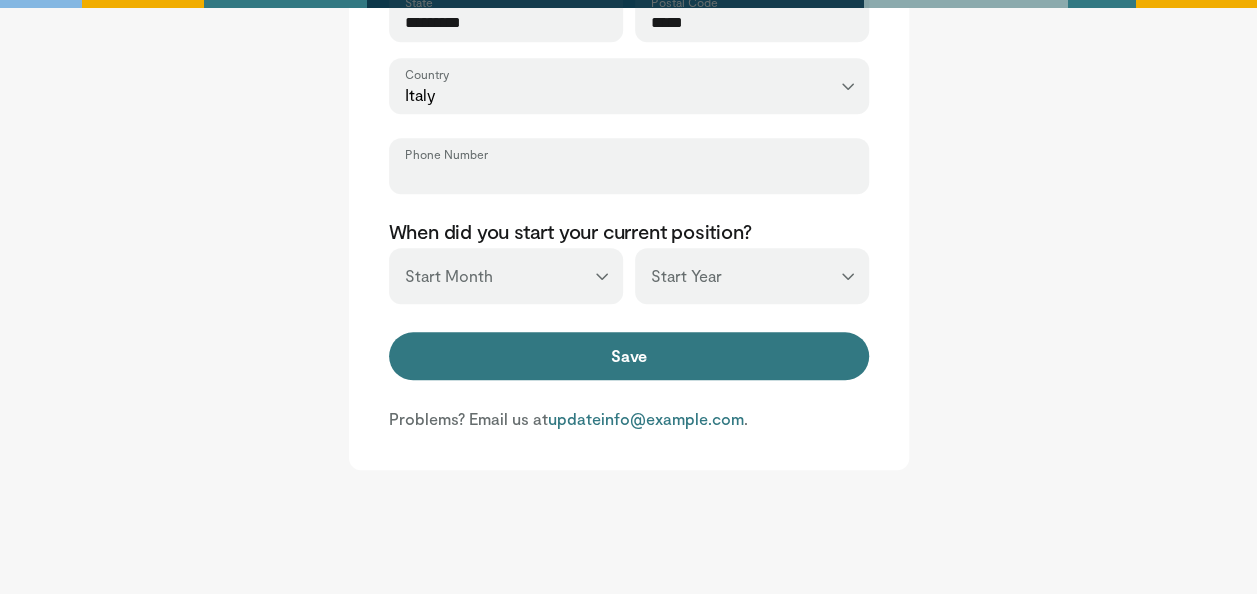 click on "Phone Number" at bounding box center [629, 175] 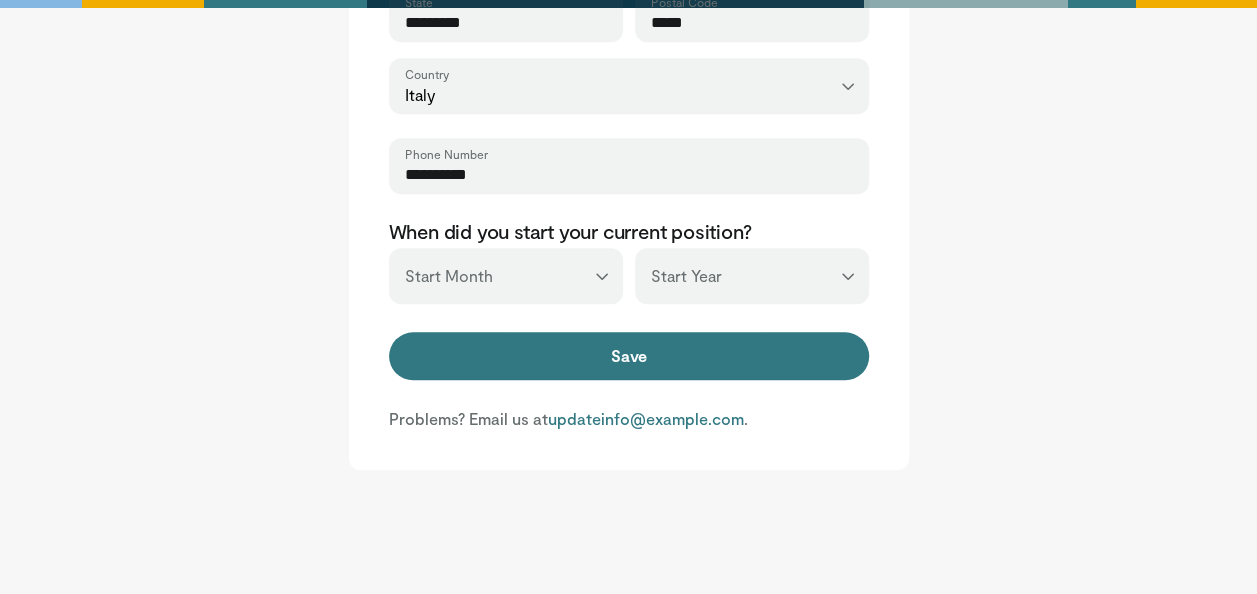 click on "***
*******
********
*****
*****
***
****
****
******
*********
*******
********
********" at bounding box center (506, 276) 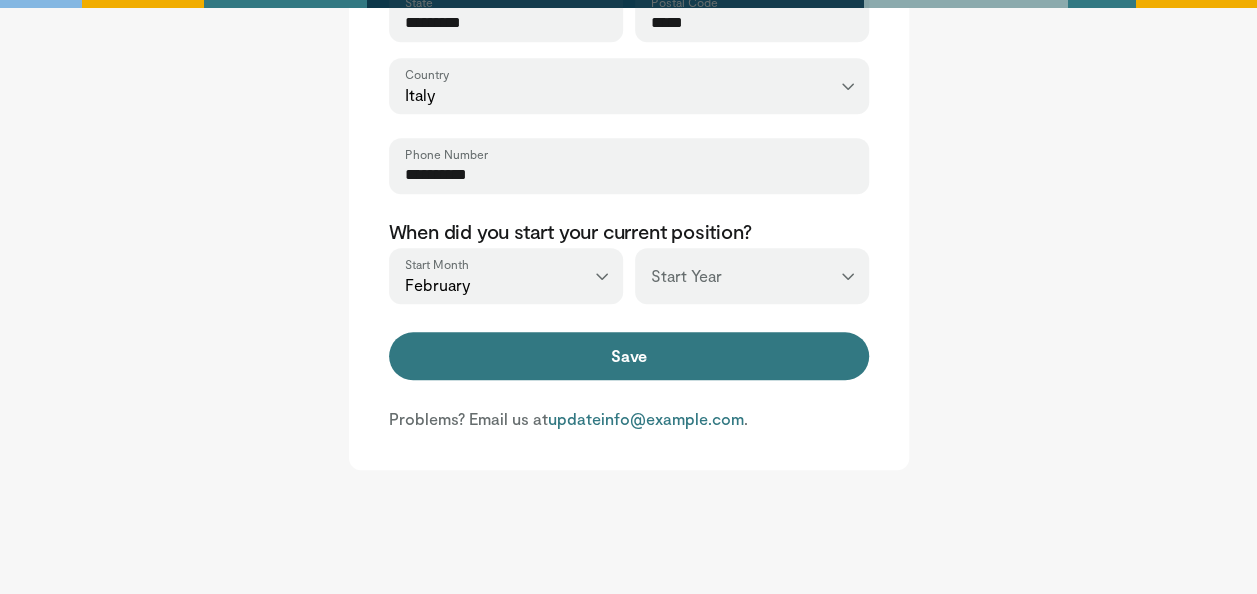 click on "***
****
****
****
****
****
****
****
****
****
****
****
****
****
****
****
****
****
****
****
****
****
****
****
****
****
****
****
****
**** **** **** **** ****" at bounding box center (752, 276) 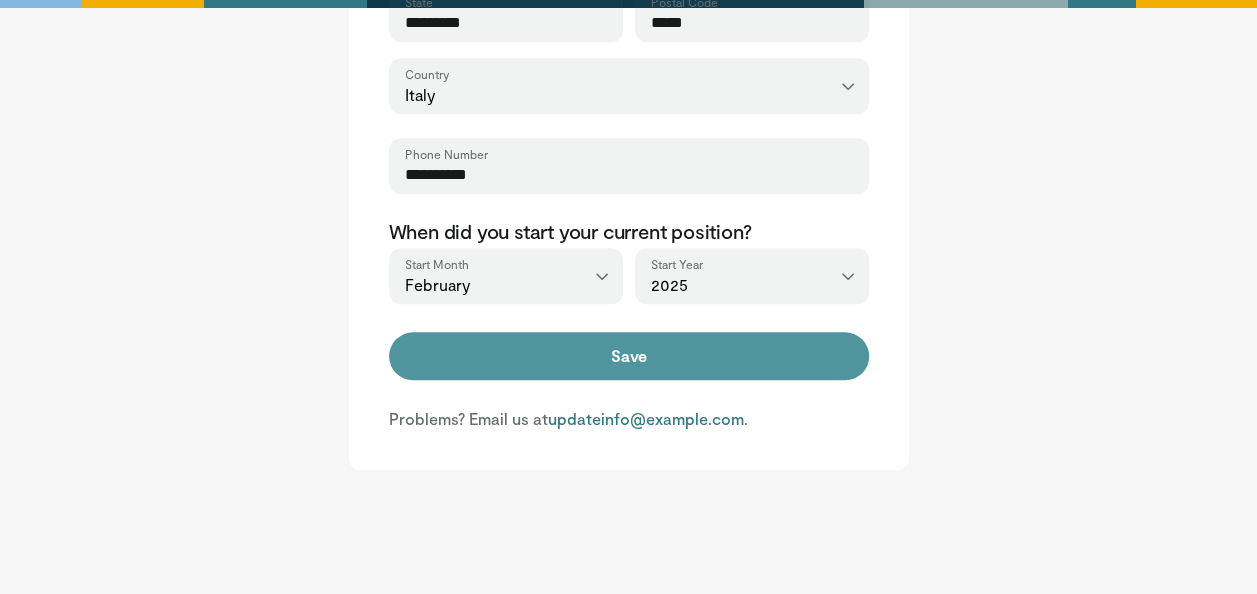 click on "Save" at bounding box center [629, 356] 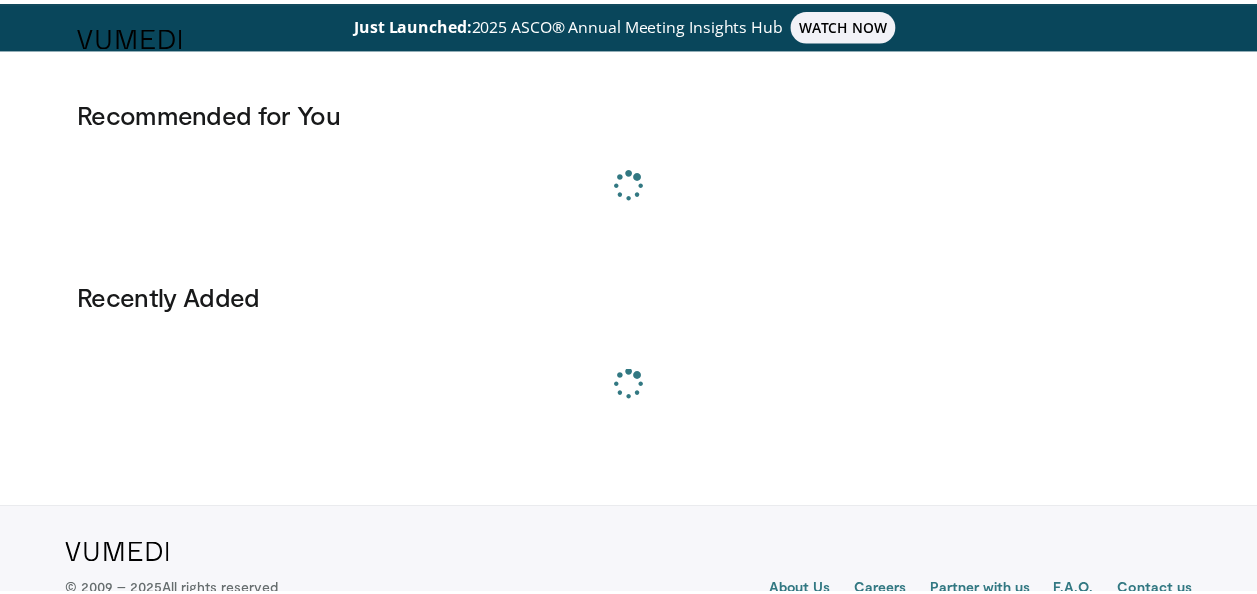 scroll, scrollTop: 0, scrollLeft: 0, axis: both 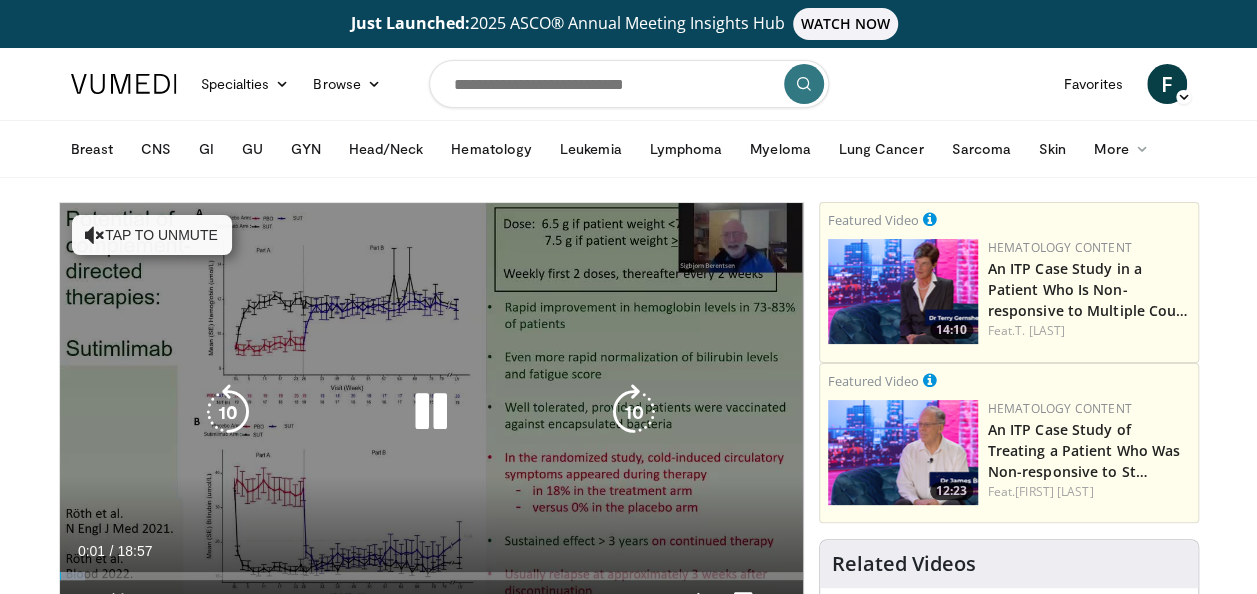 click on "Tap to unmute" at bounding box center [152, 235] 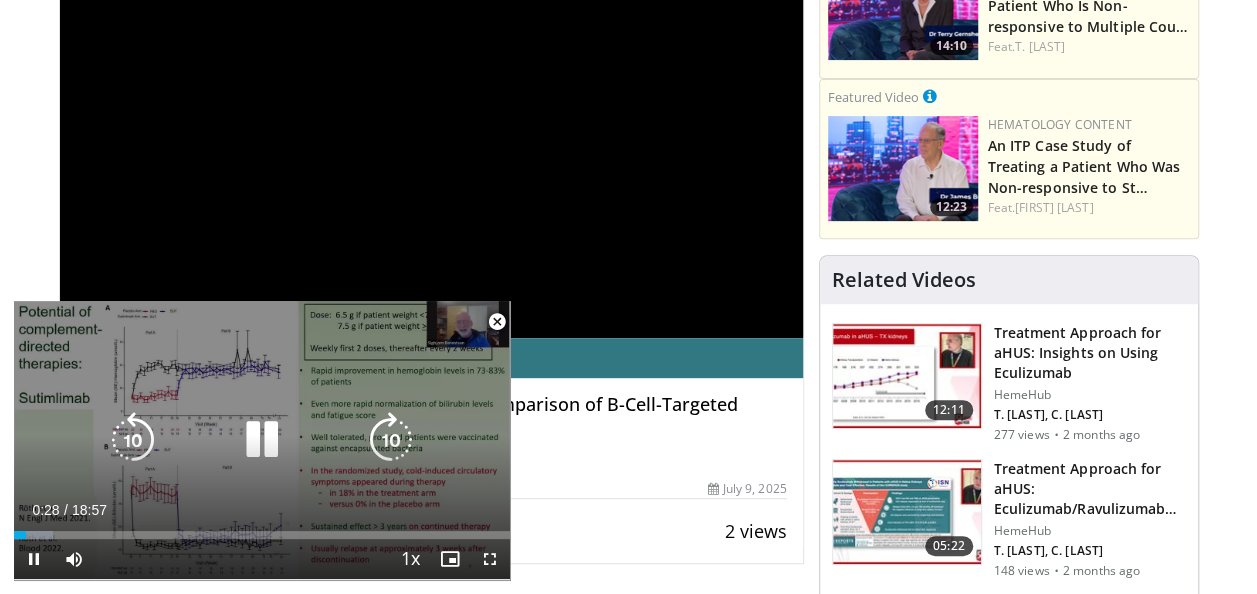 scroll, scrollTop: 400, scrollLeft: 0, axis: vertical 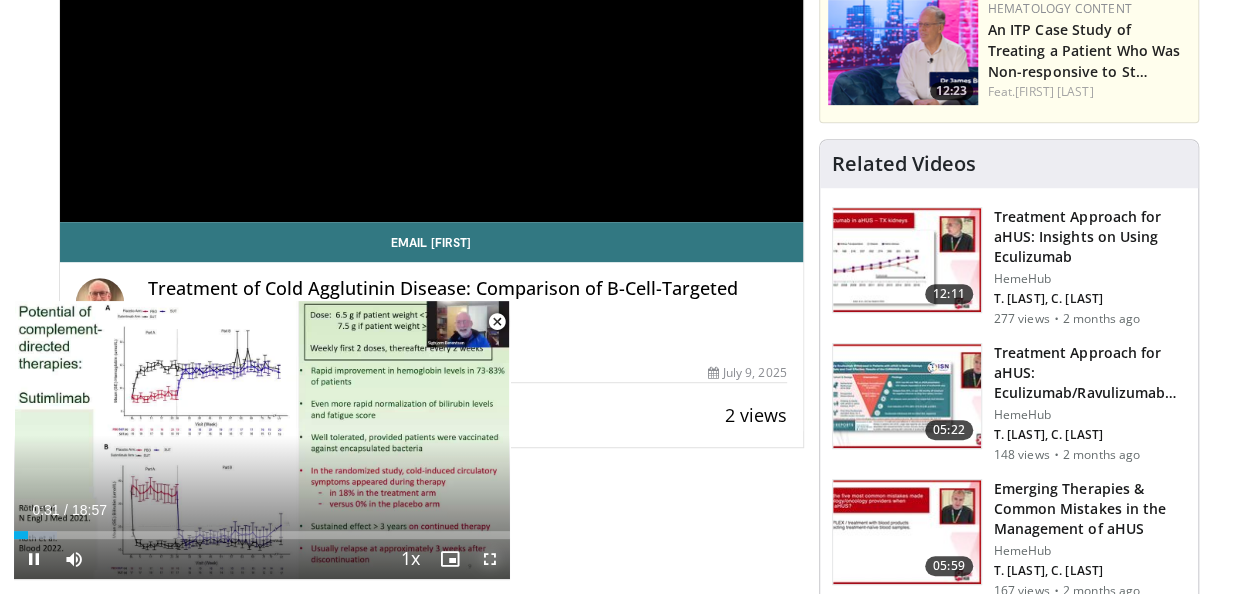 click at bounding box center (490, 559) 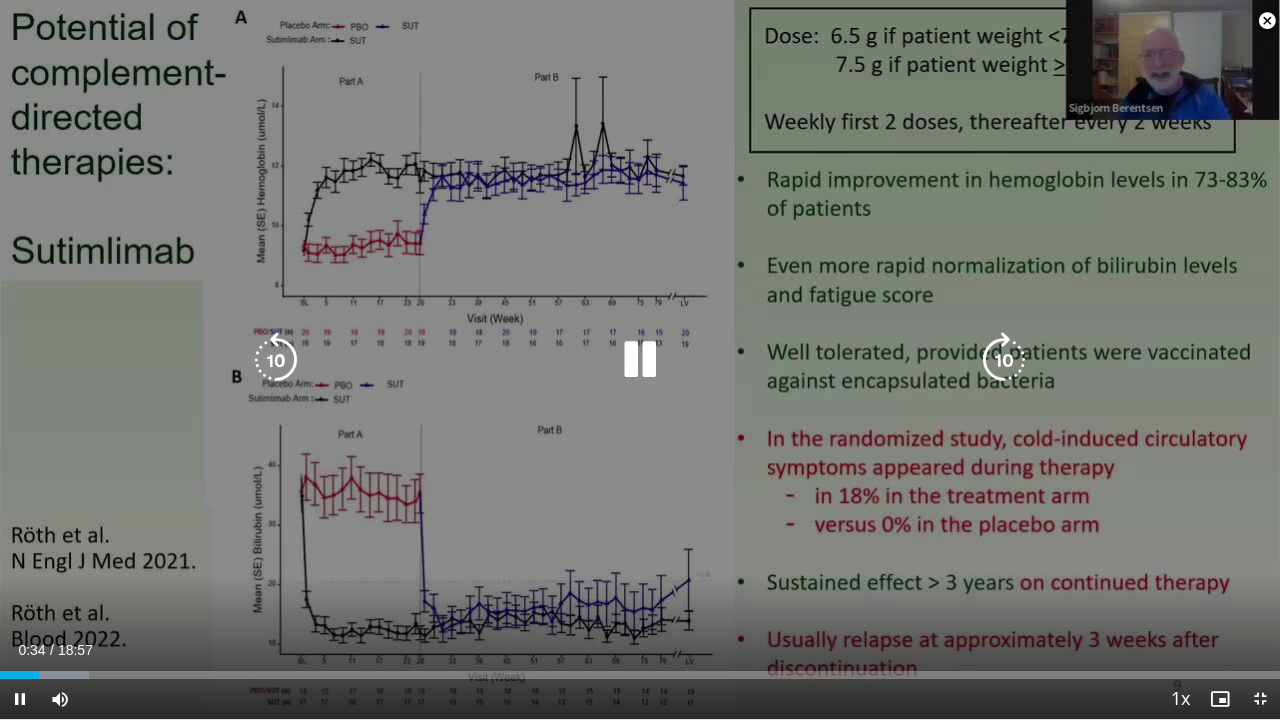click on "10 seconds
Tap to unmute" at bounding box center (640, 359) 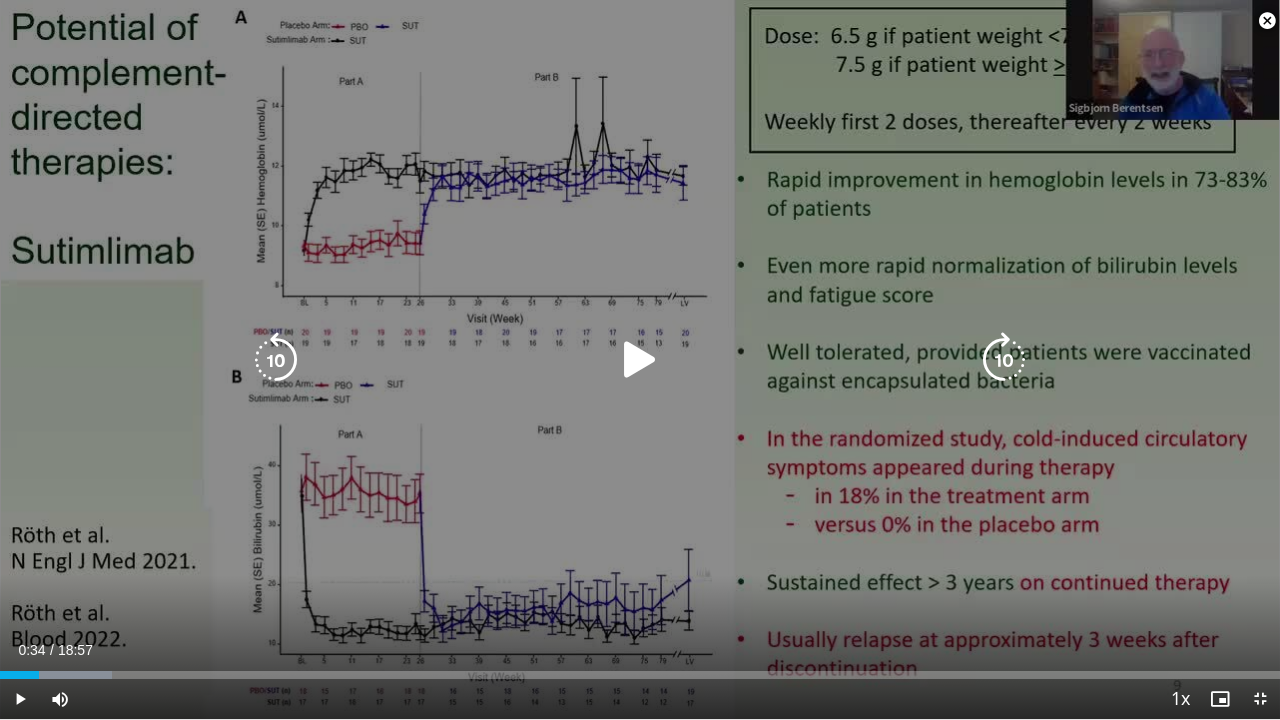 click on "10 seconds
Tap to unmute" at bounding box center (640, 359) 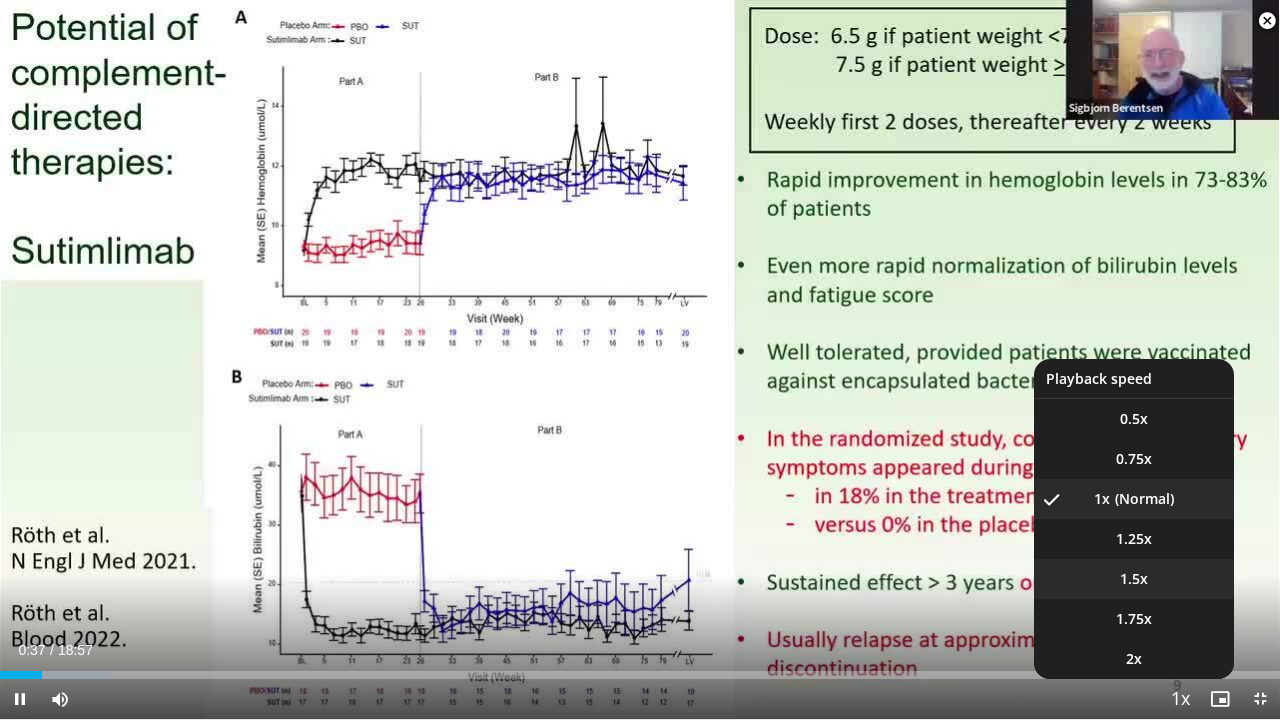 click on "1.5x" at bounding box center [1134, 579] 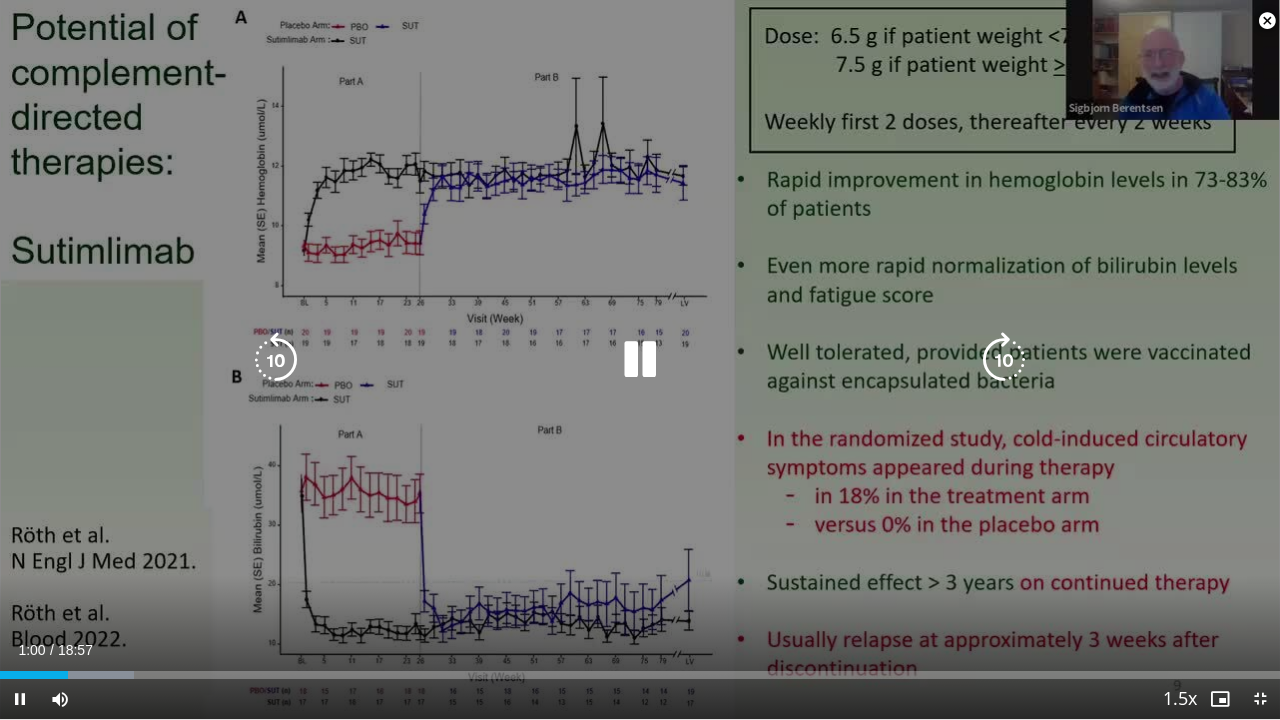 drag, startPoint x: 284, startPoint y: 202, endPoint x: 225, endPoint y: 146, distance: 81.34495 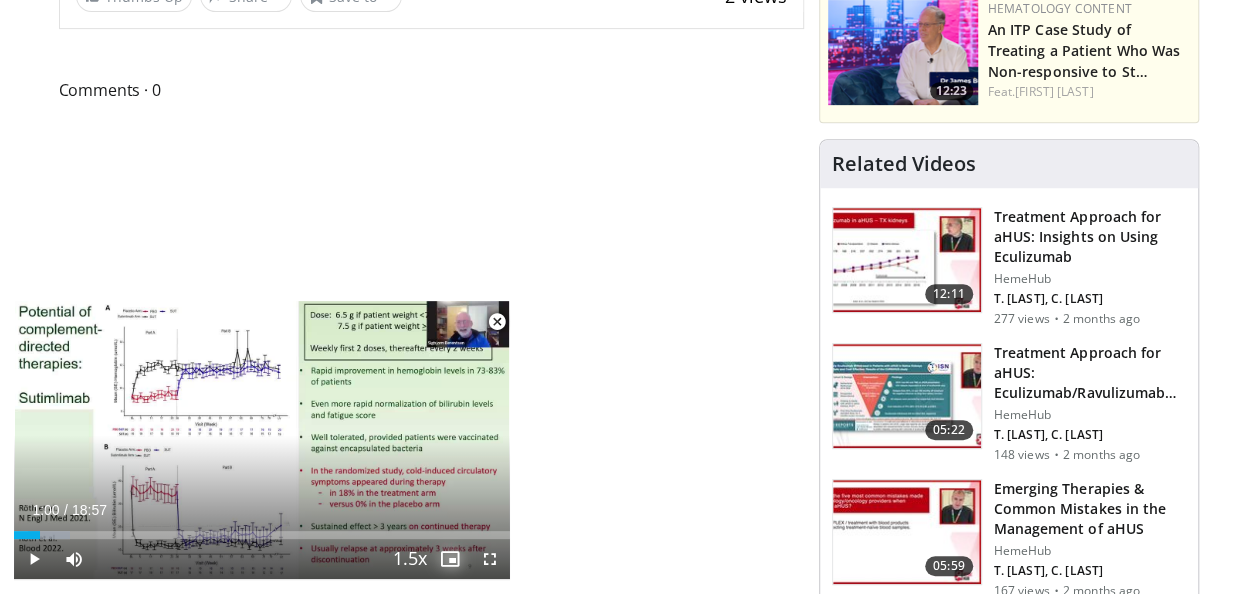 click at bounding box center [450, 559] 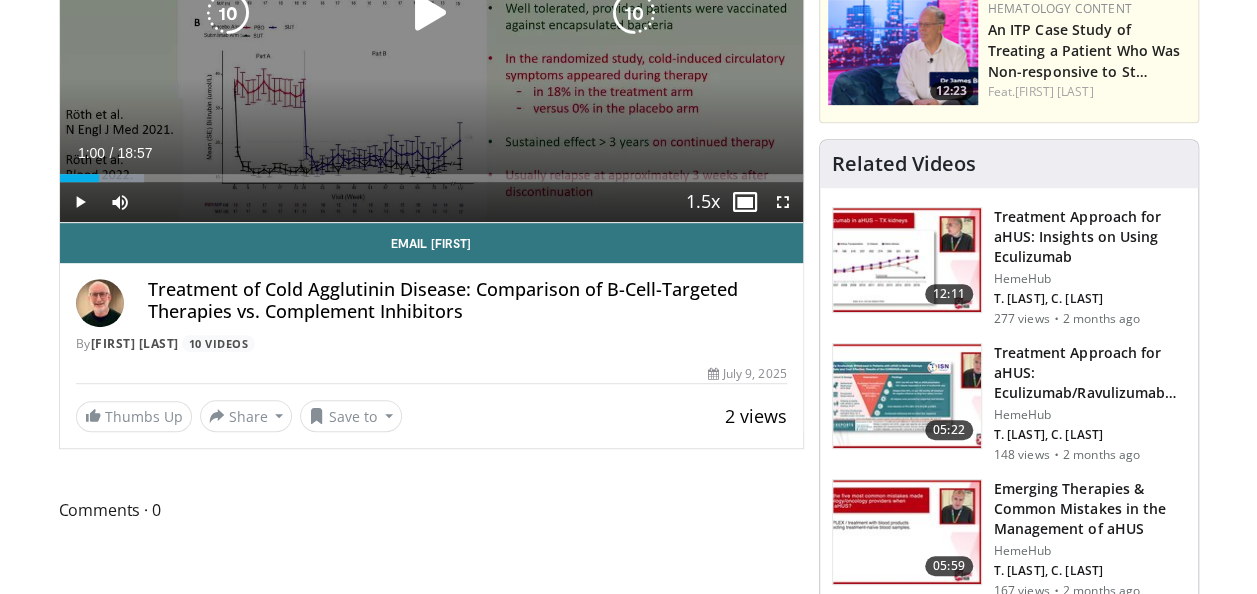 click on "10 seconds
Tap to unmute" at bounding box center [431, 12] 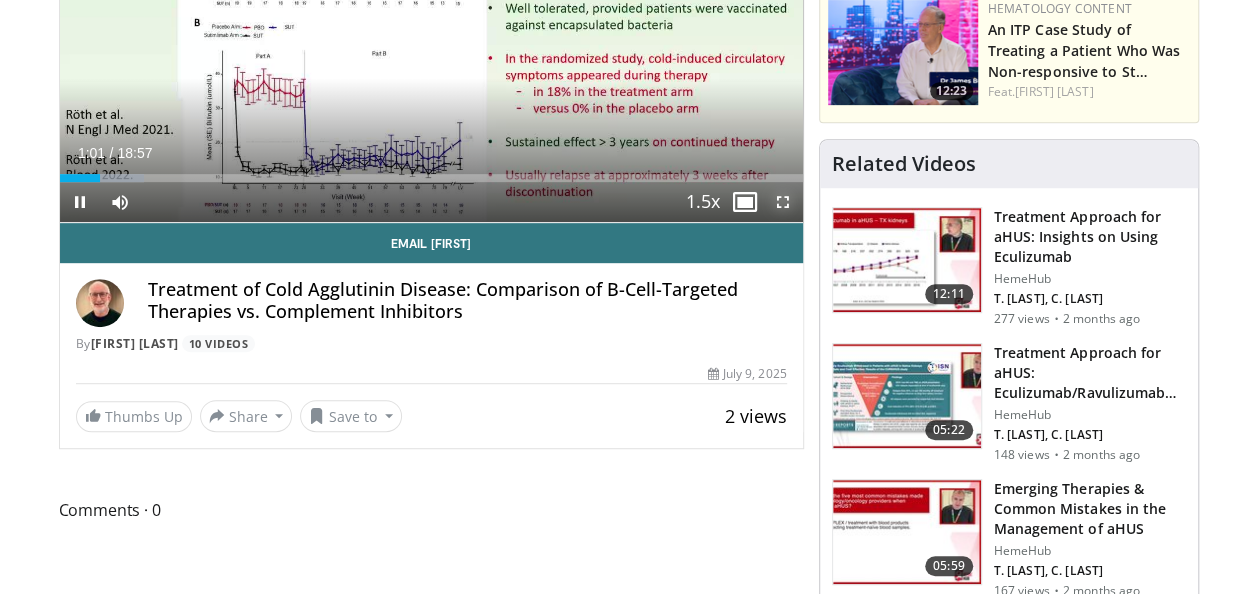 click at bounding box center (783, 202) 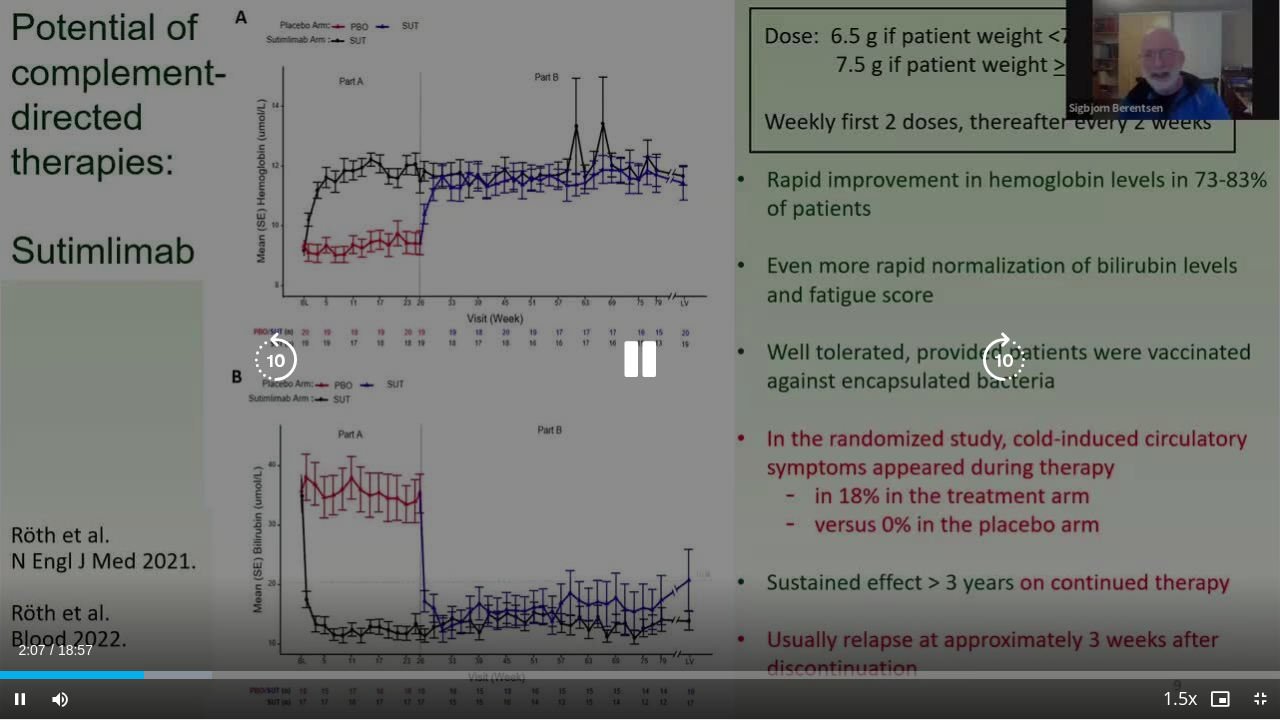 click at bounding box center [1004, 360] 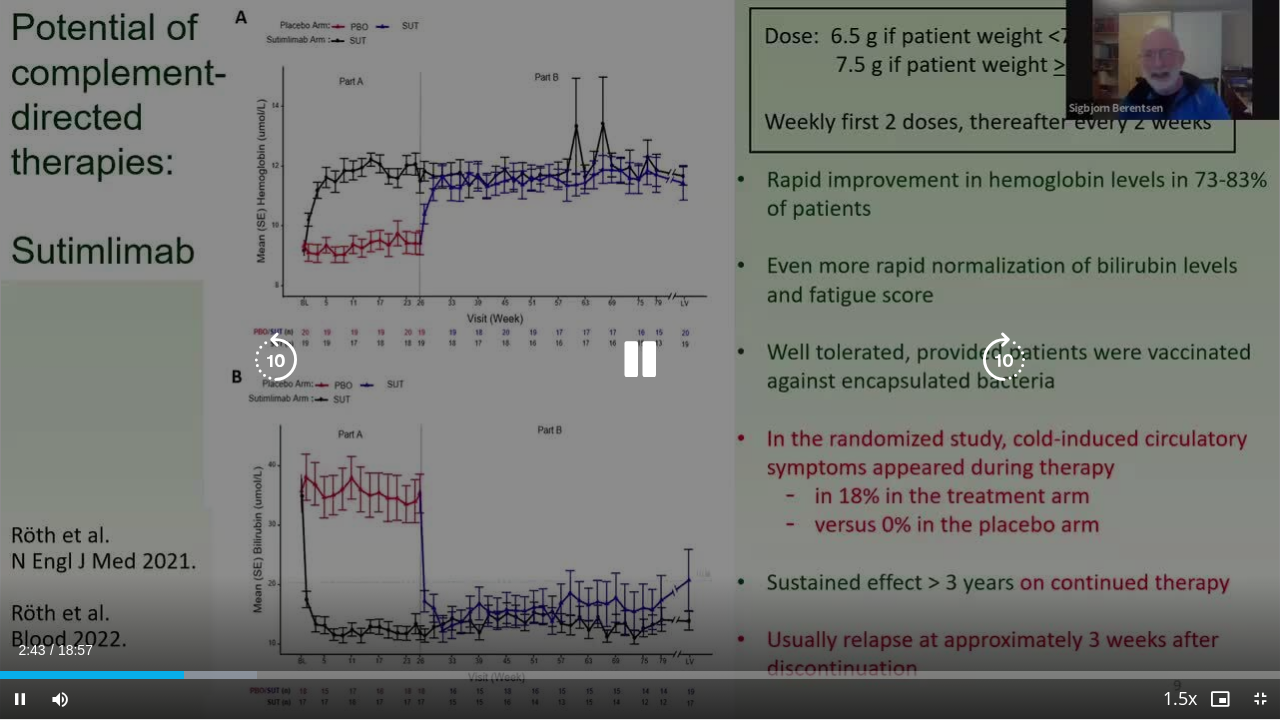 click at bounding box center [640, 360] 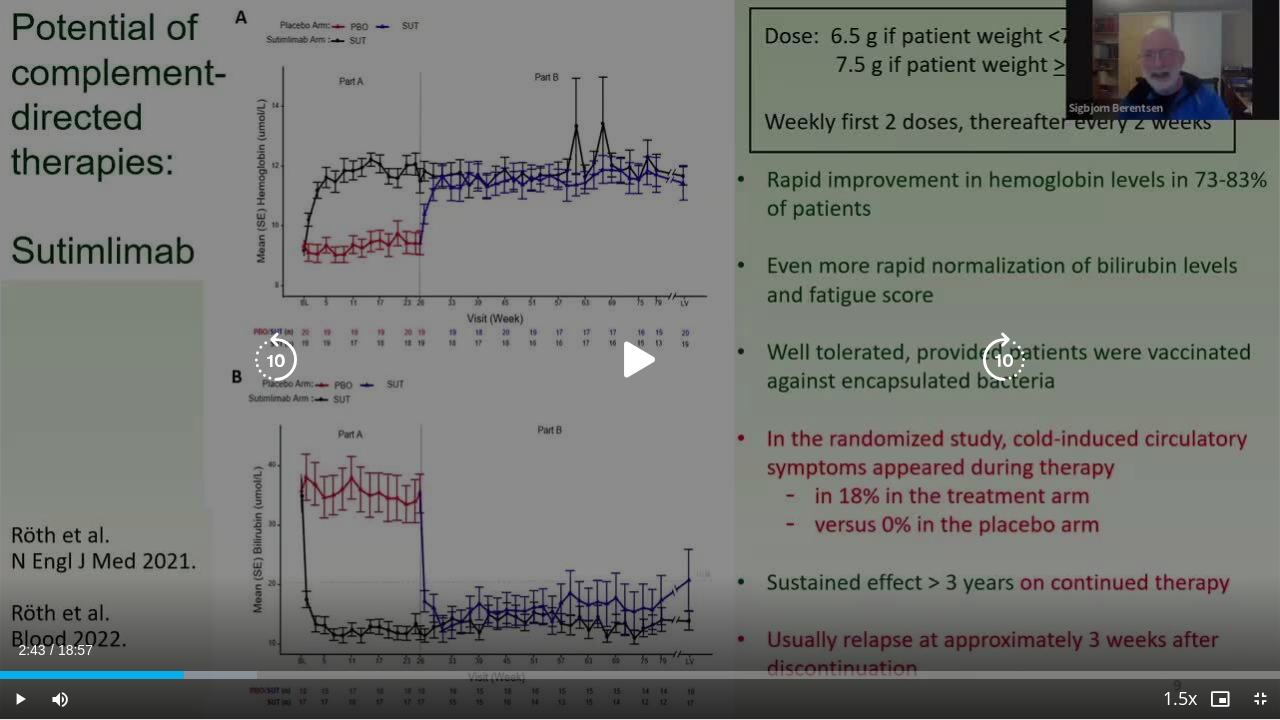 drag, startPoint x: 620, startPoint y: 373, endPoint x: 131, endPoint y: 264, distance: 501.001 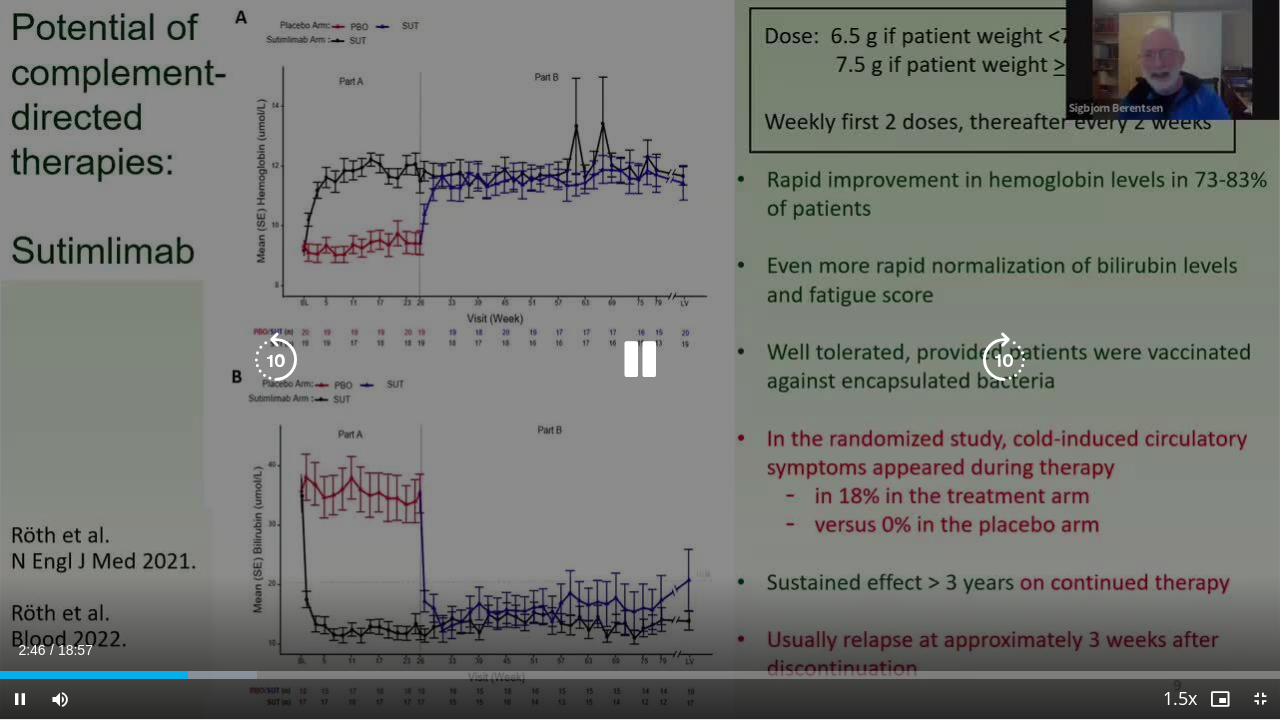 click on "10 seconds
Tap to unmute" at bounding box center [640, 359] 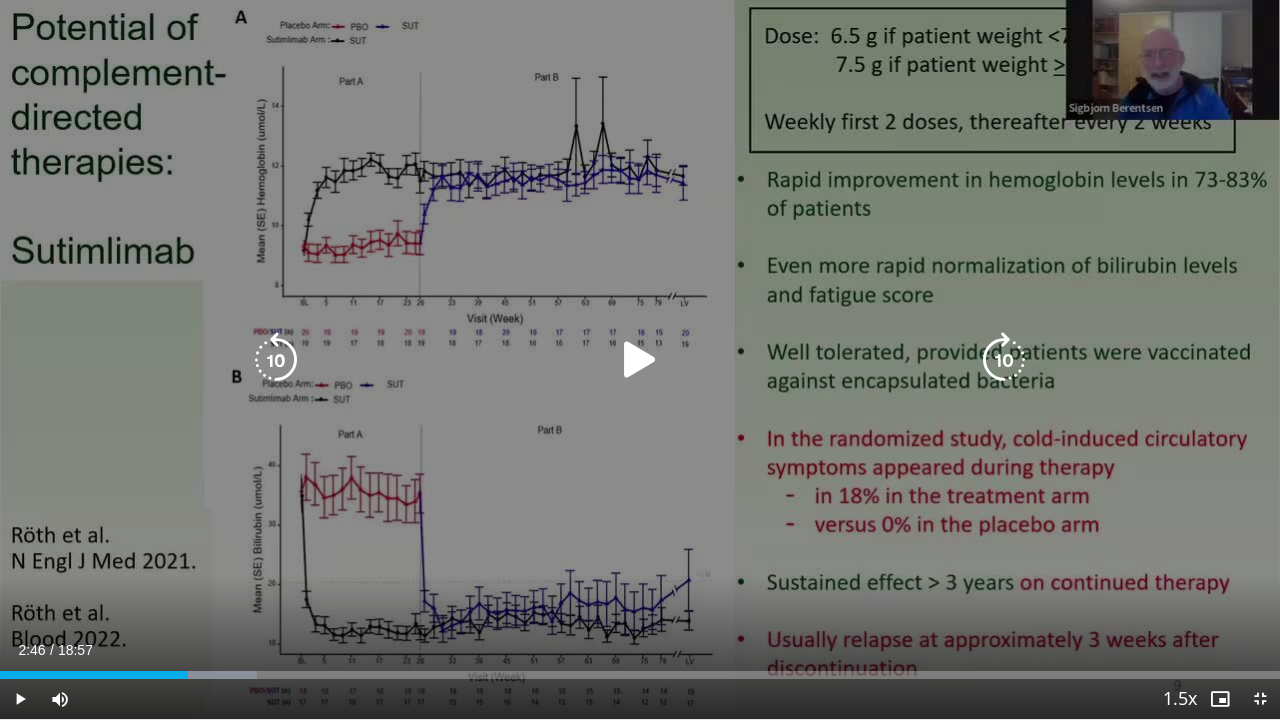 click at bounding box center (640, 360) 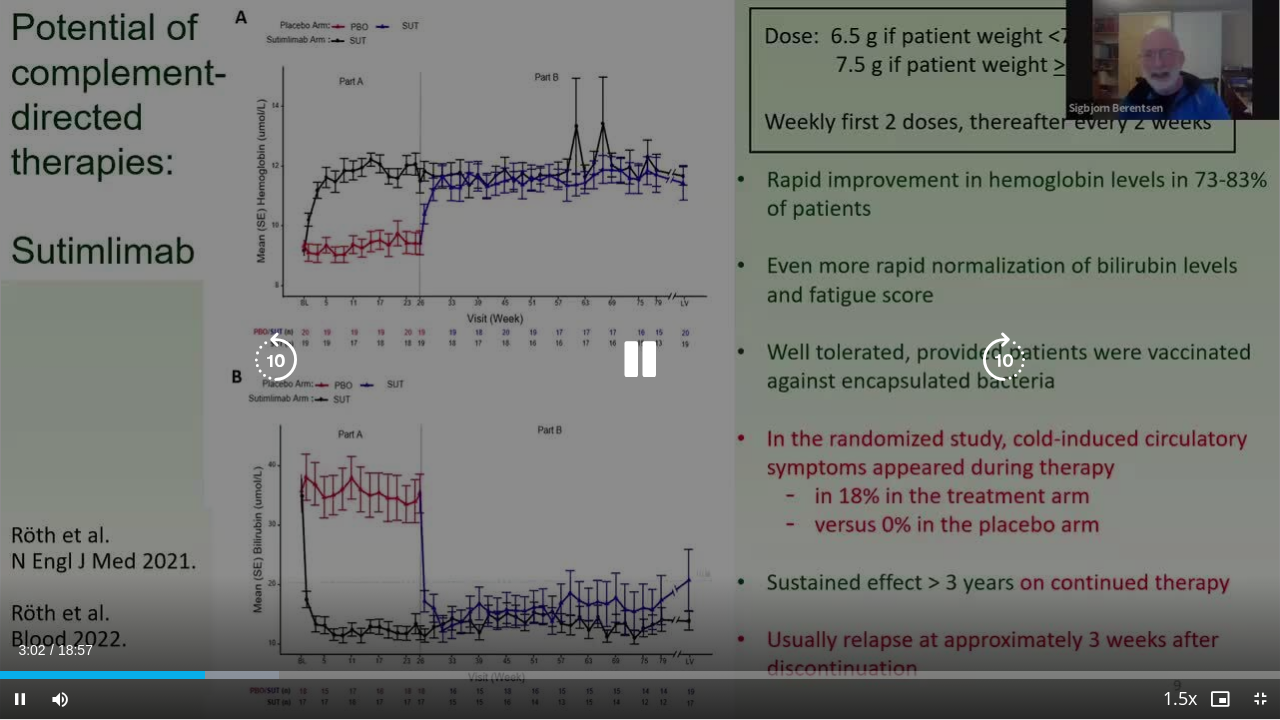 click at bounding box center [1004, 360] 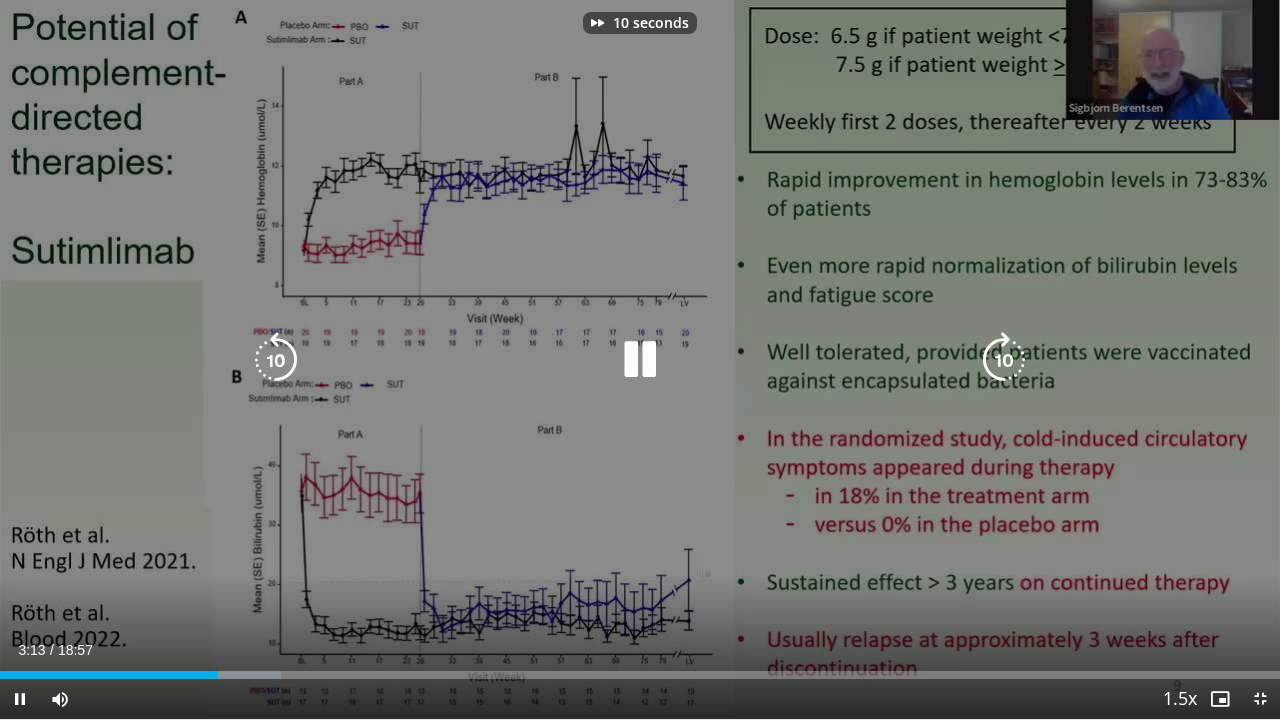 click at bounding box center [1004, 360] 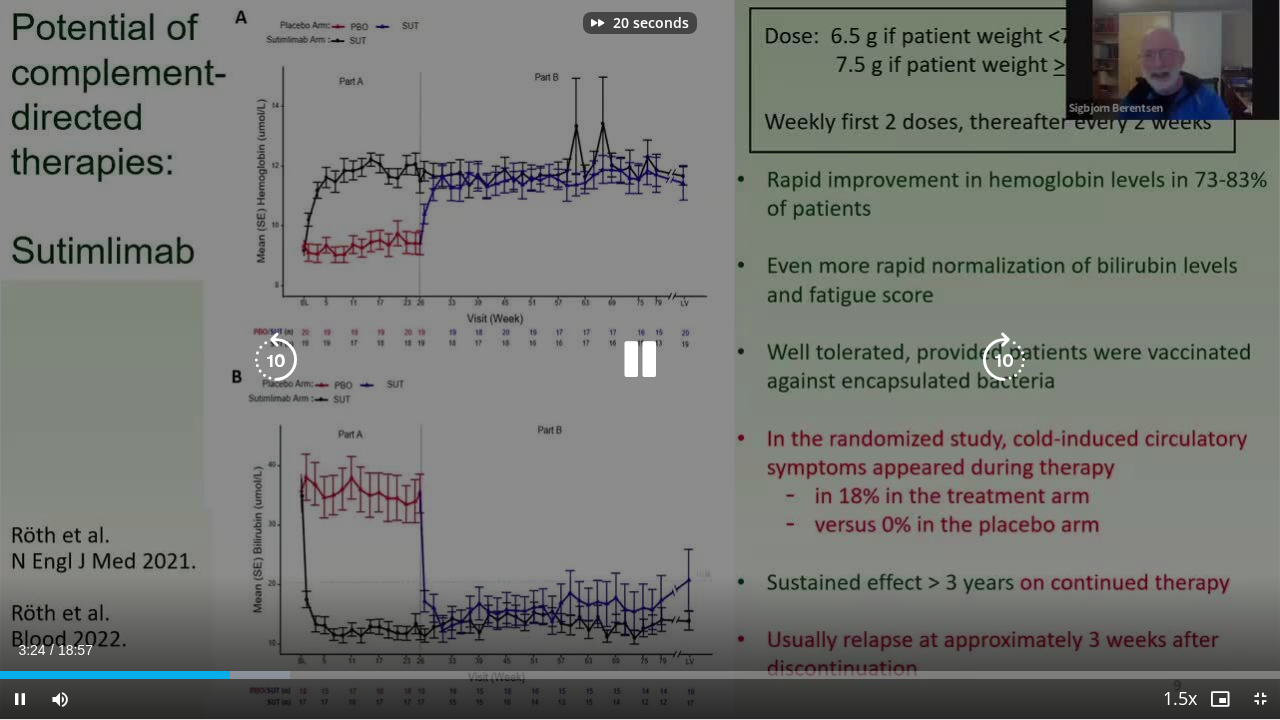 click at bounding box center (1004, 360) 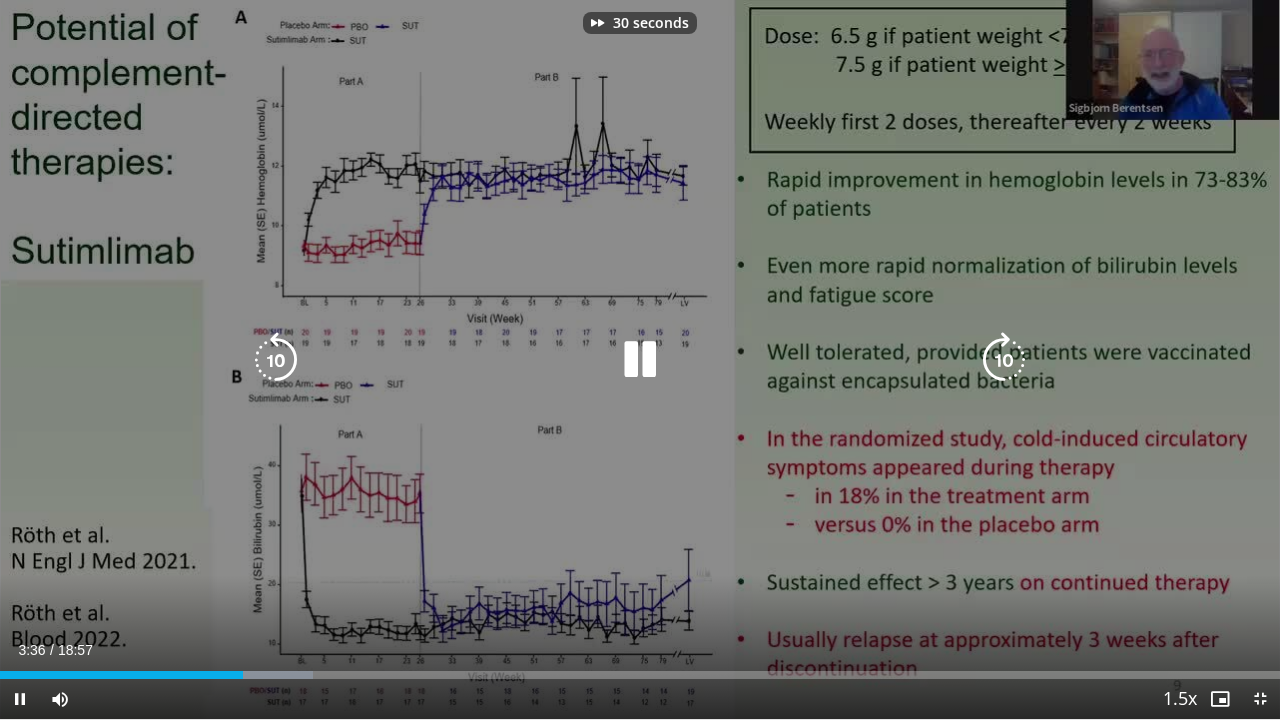 click at bounding box center (1004, 360) 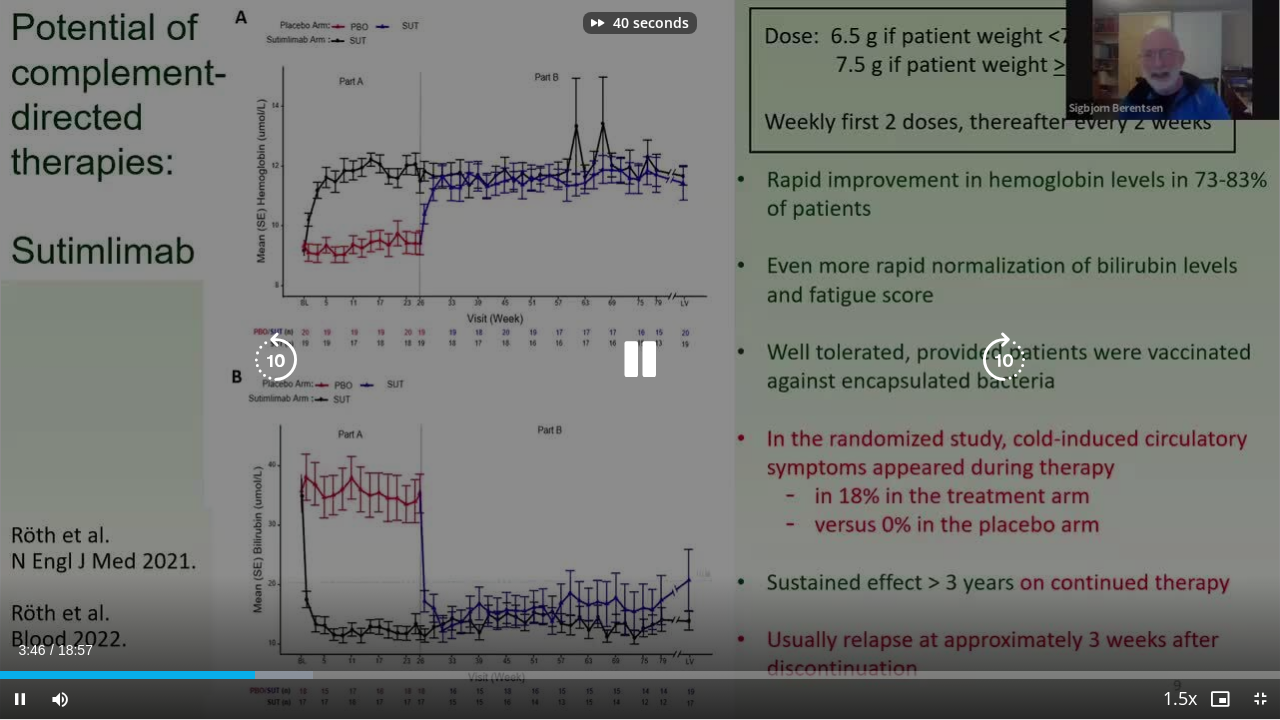 click at bounding box center [1004, 360] 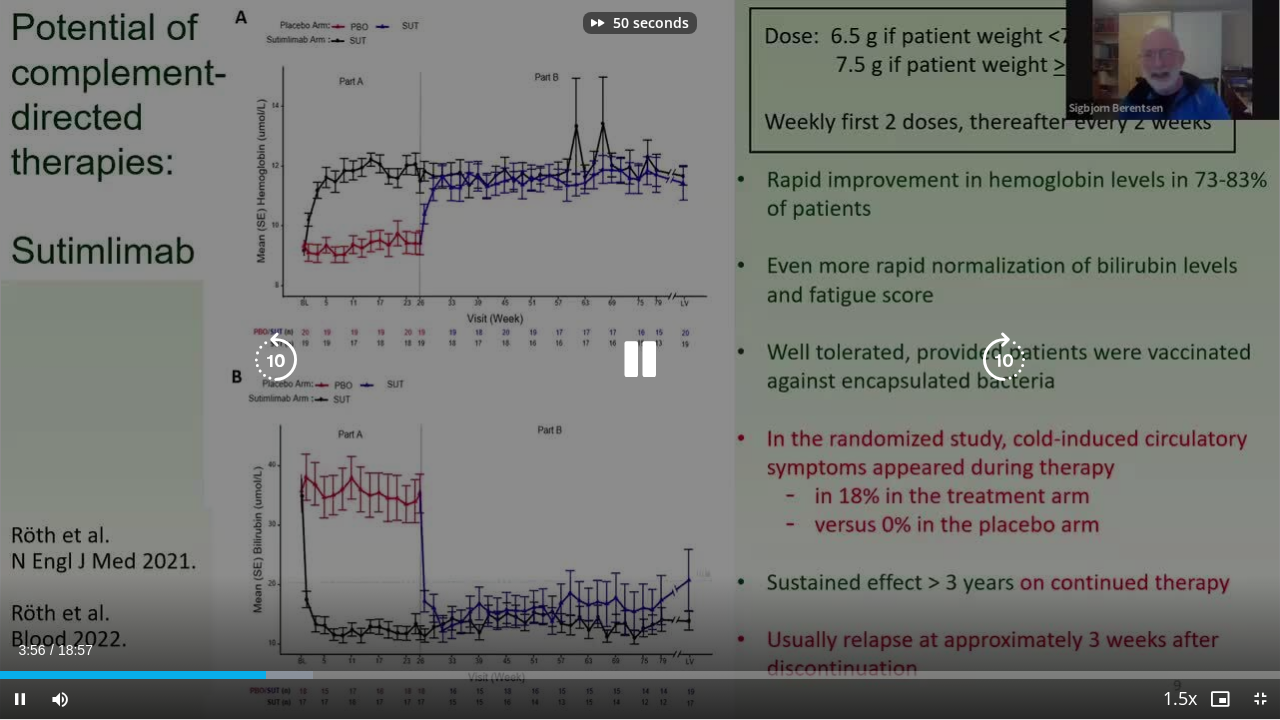 click at bounding box center [1004, 360] 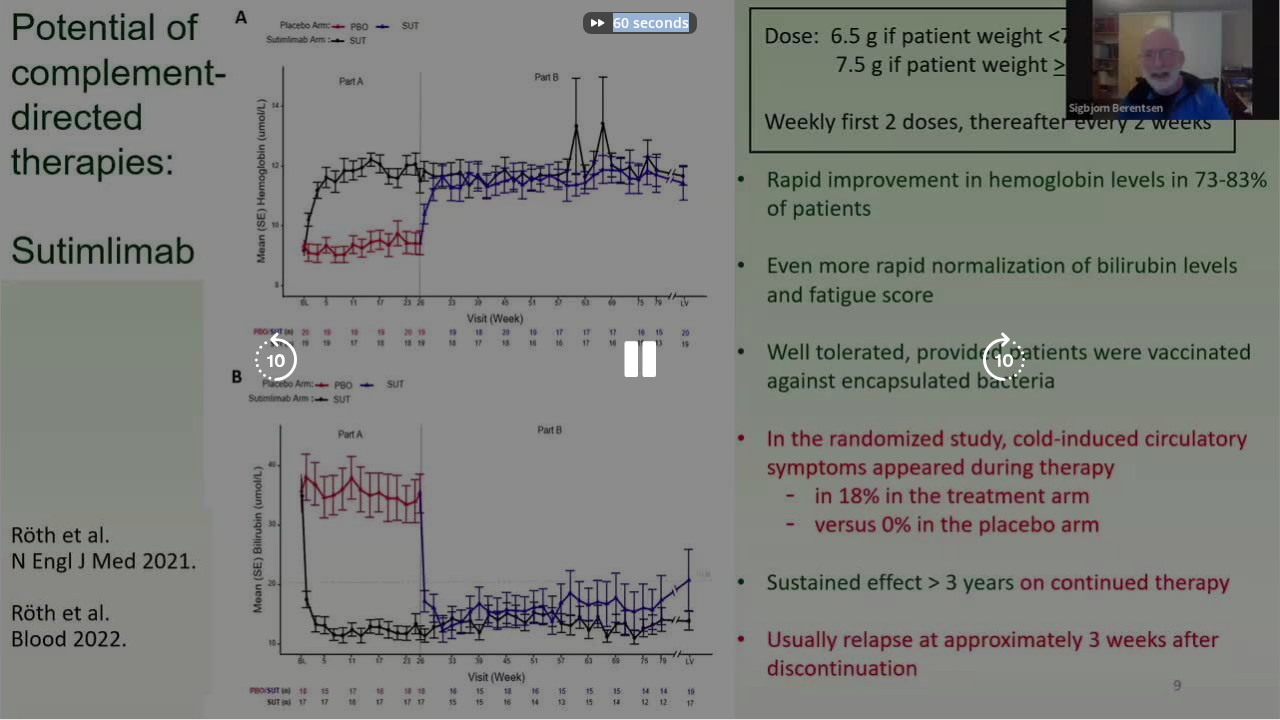 click on "60 seconds
Tap to unmute" at bounding box center [640, 359] 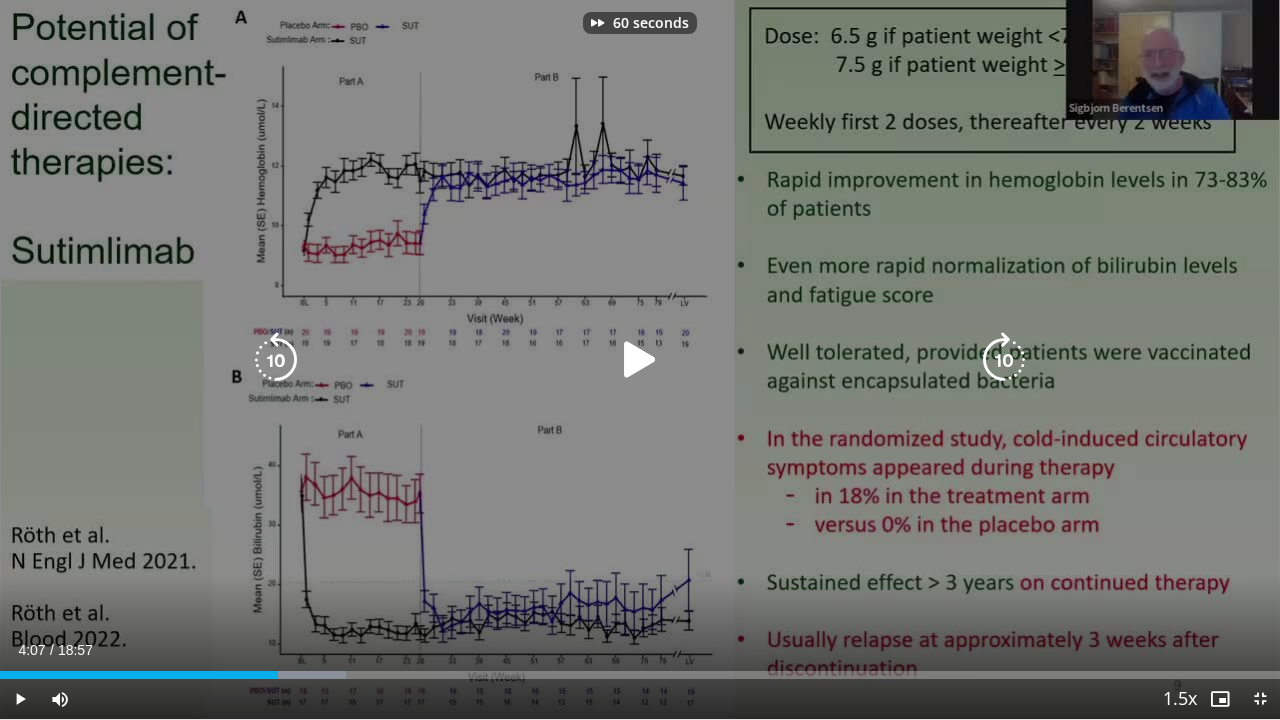 drag, startPoint x: 998, startPoint y: 364, endPoint x: 972, endPoint y: 384, distance: 32.80244 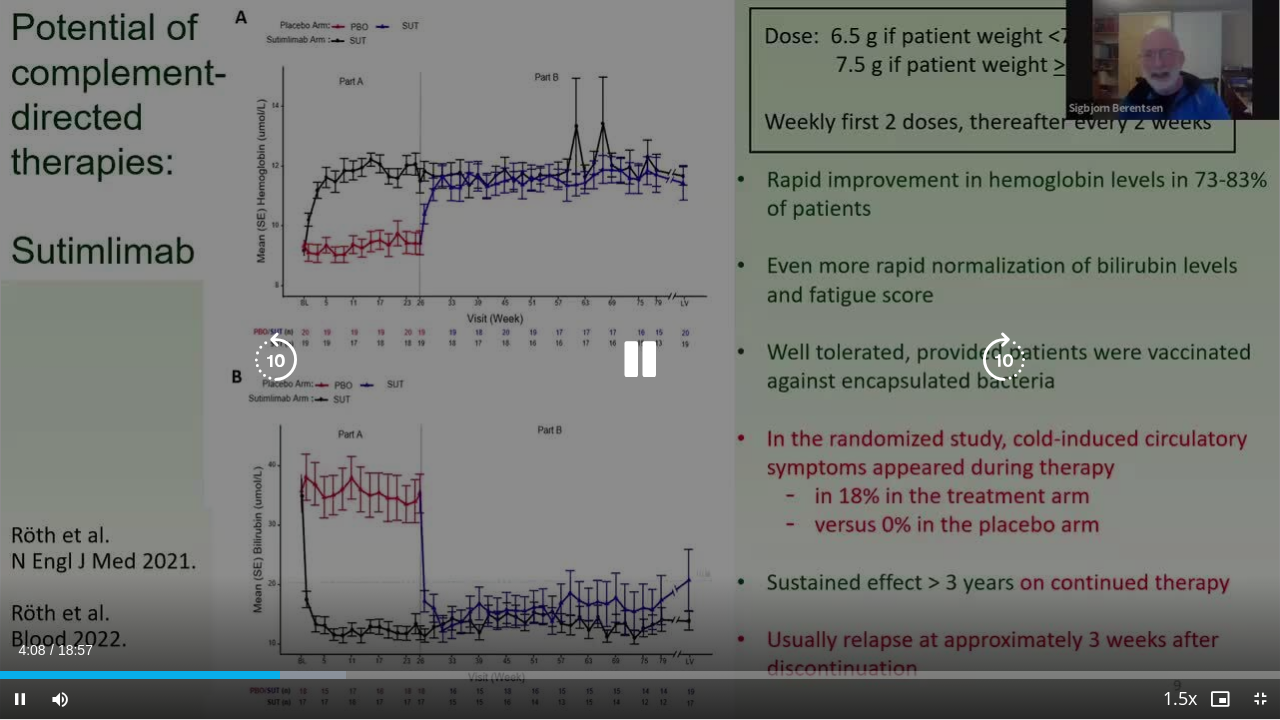 click at bounding box center [1004, 360] 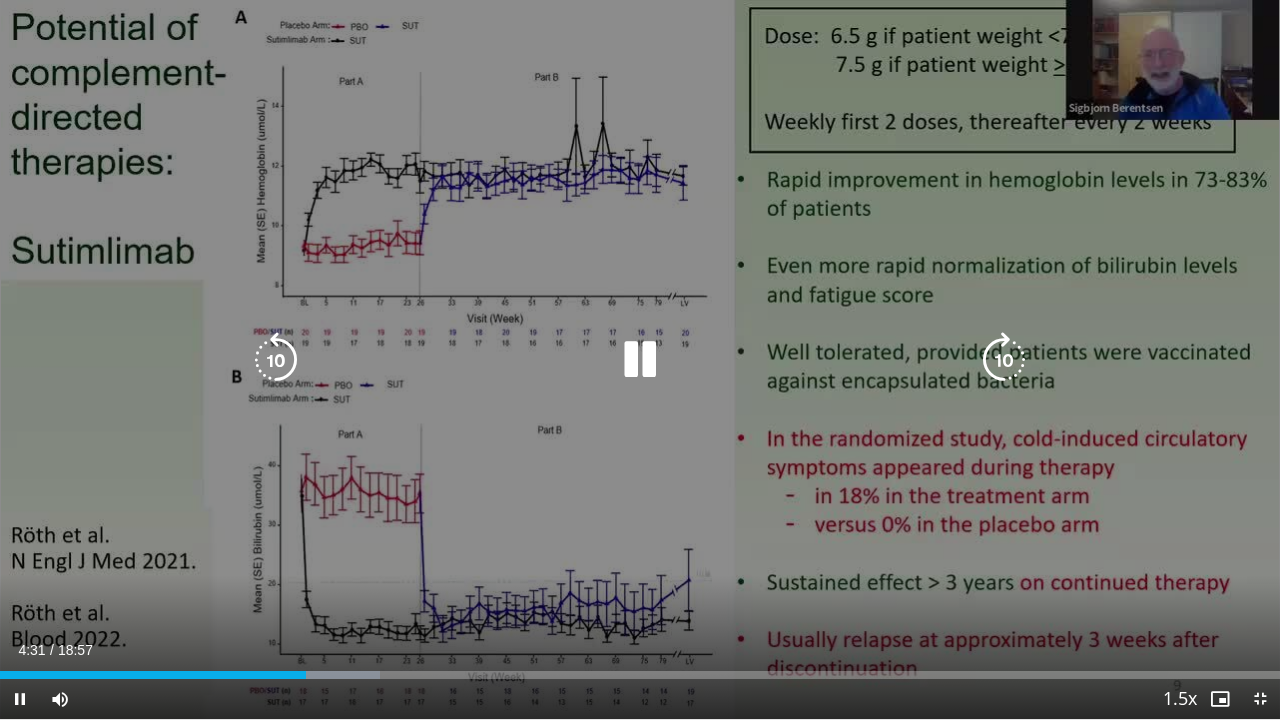 click at bounding box center [276, 360] 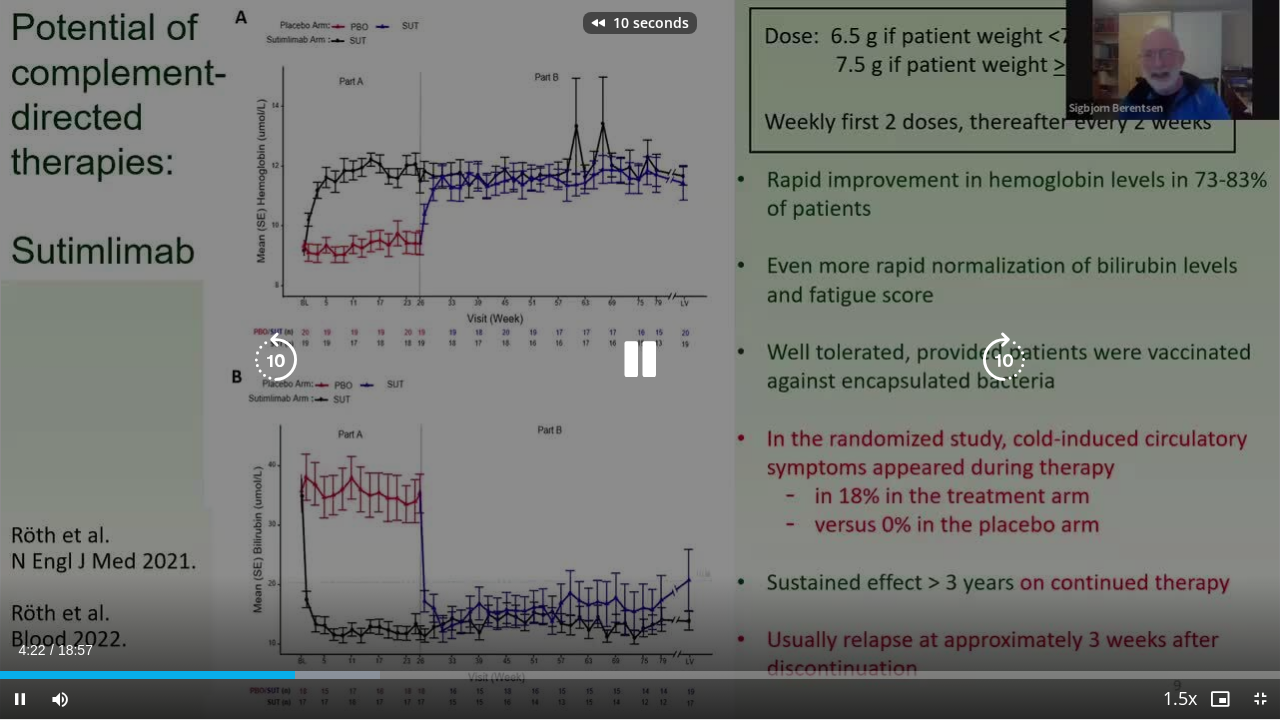 click at bounding box center (276, 360) 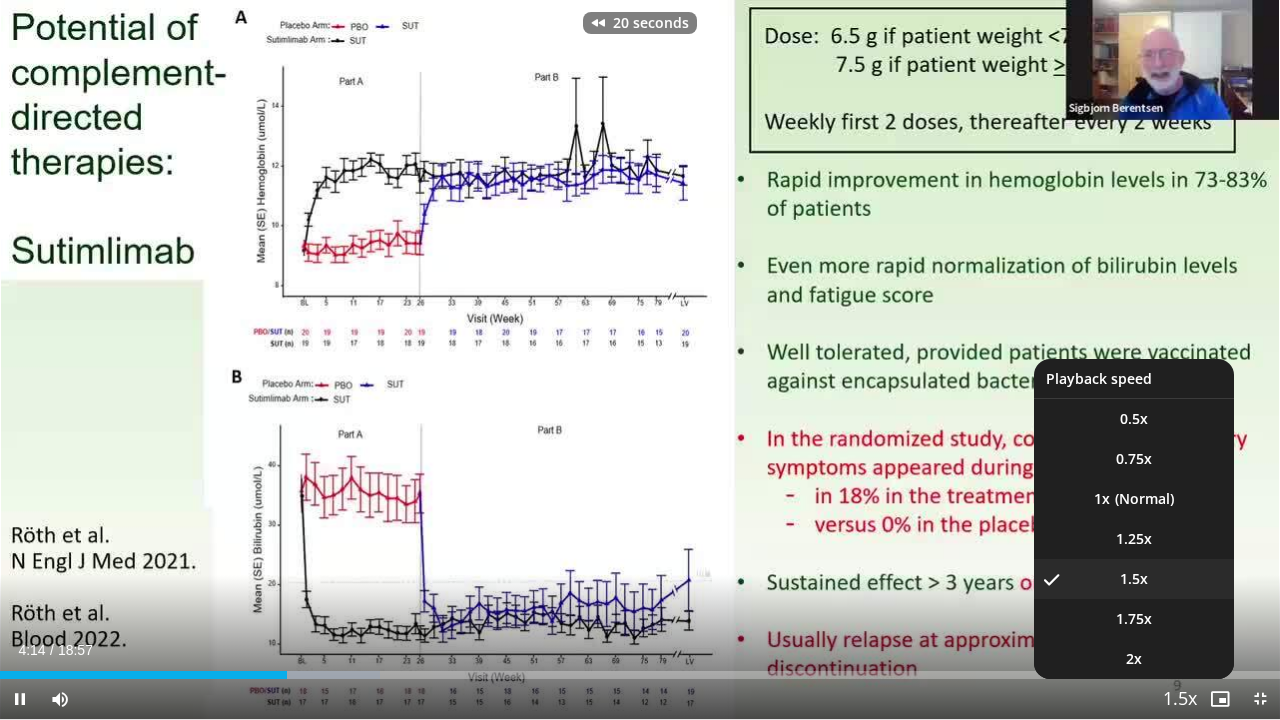 click on "Playback Rate" at bounding box center [1180, 699] 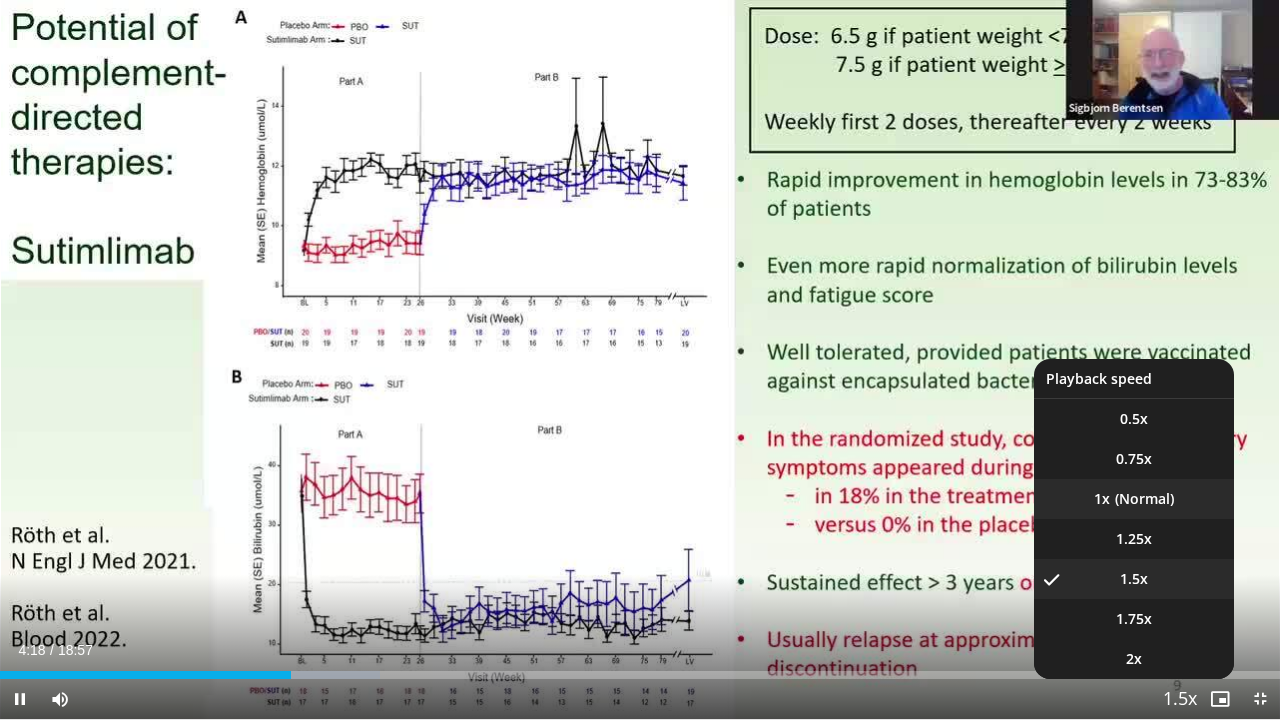 click on "1x" at bounding box center (1102, 499) 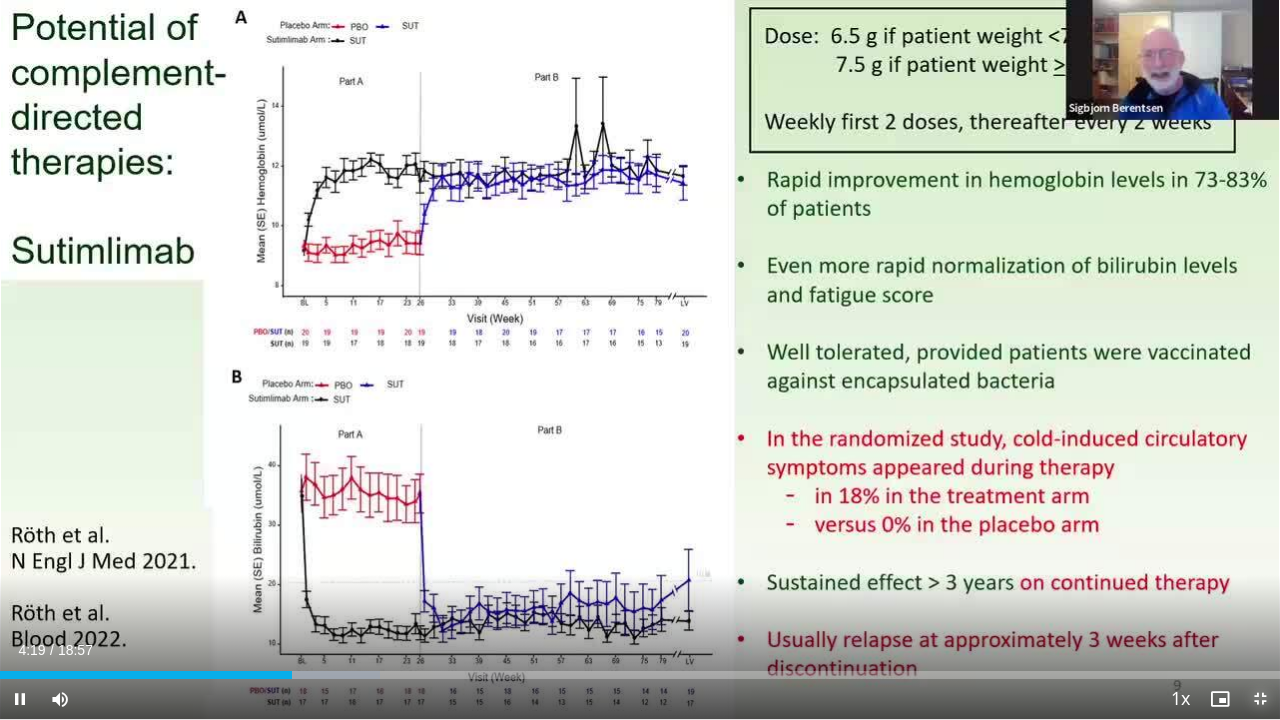 click at bounding box center [1260, 699] 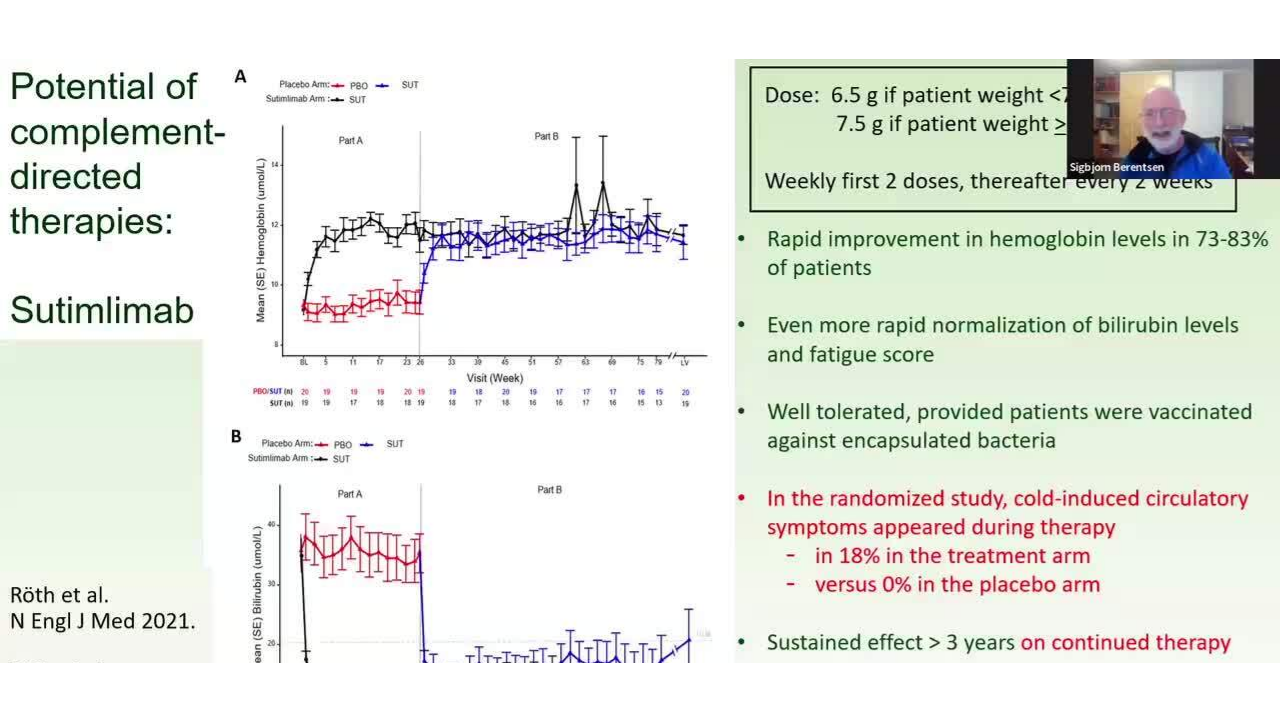 scroll, scrollTop: 300, scrollLeft: 0, axis: vertical 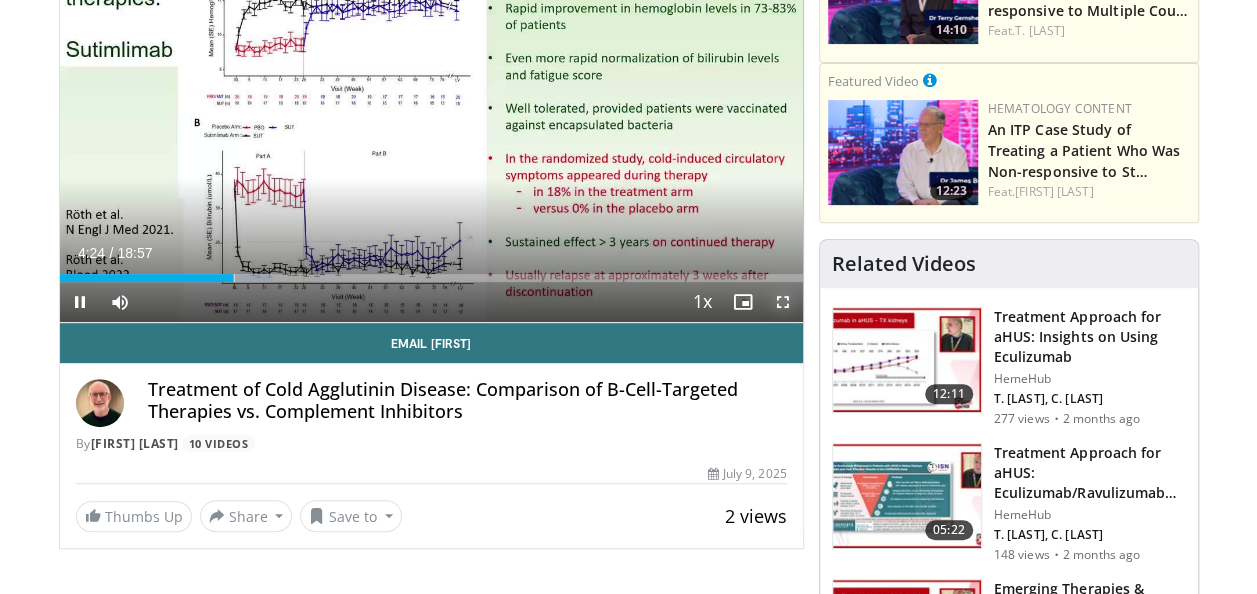 click at bounding box center [783, 302] 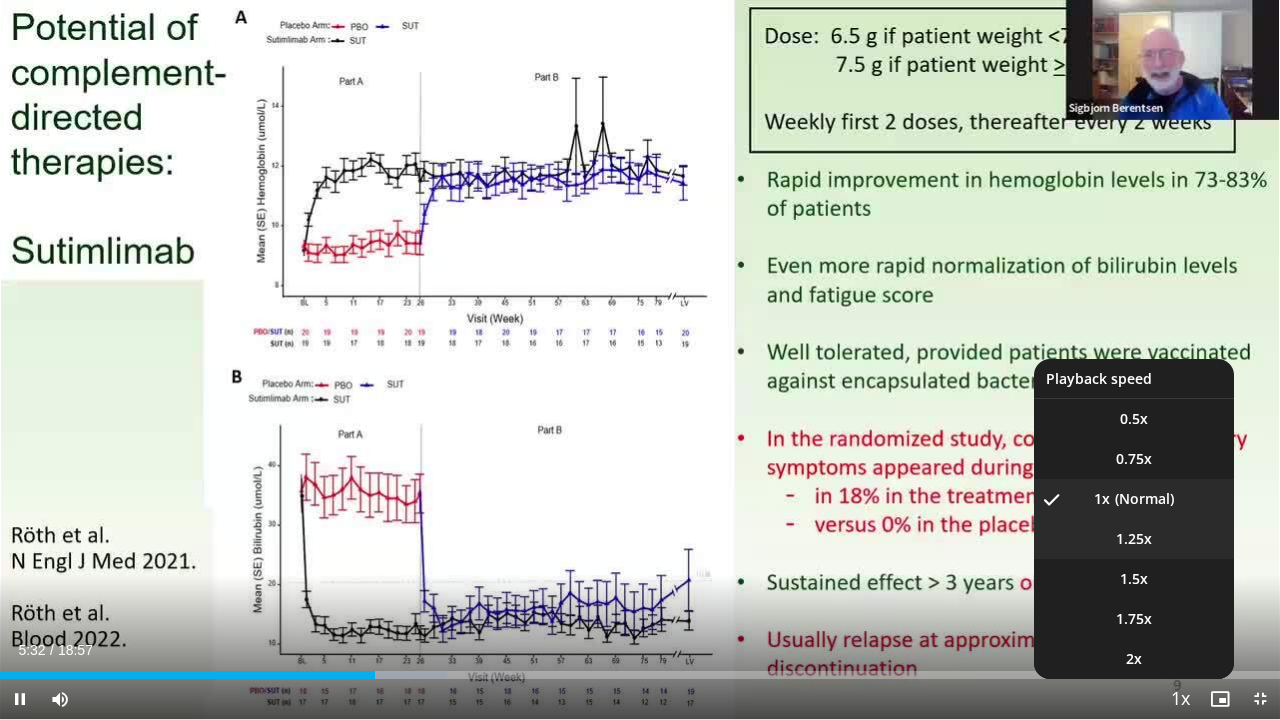click on "1.25x" at bounding box center (1134, 539) 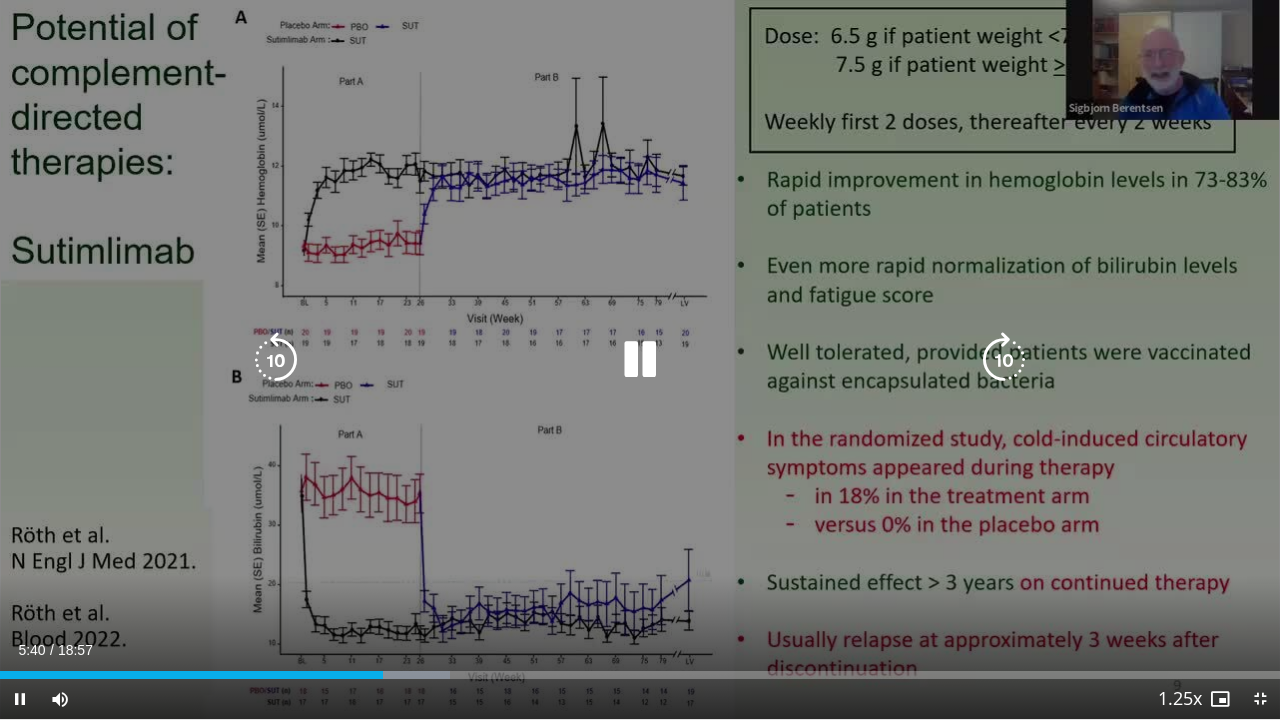click at bounding box center (640, 360) 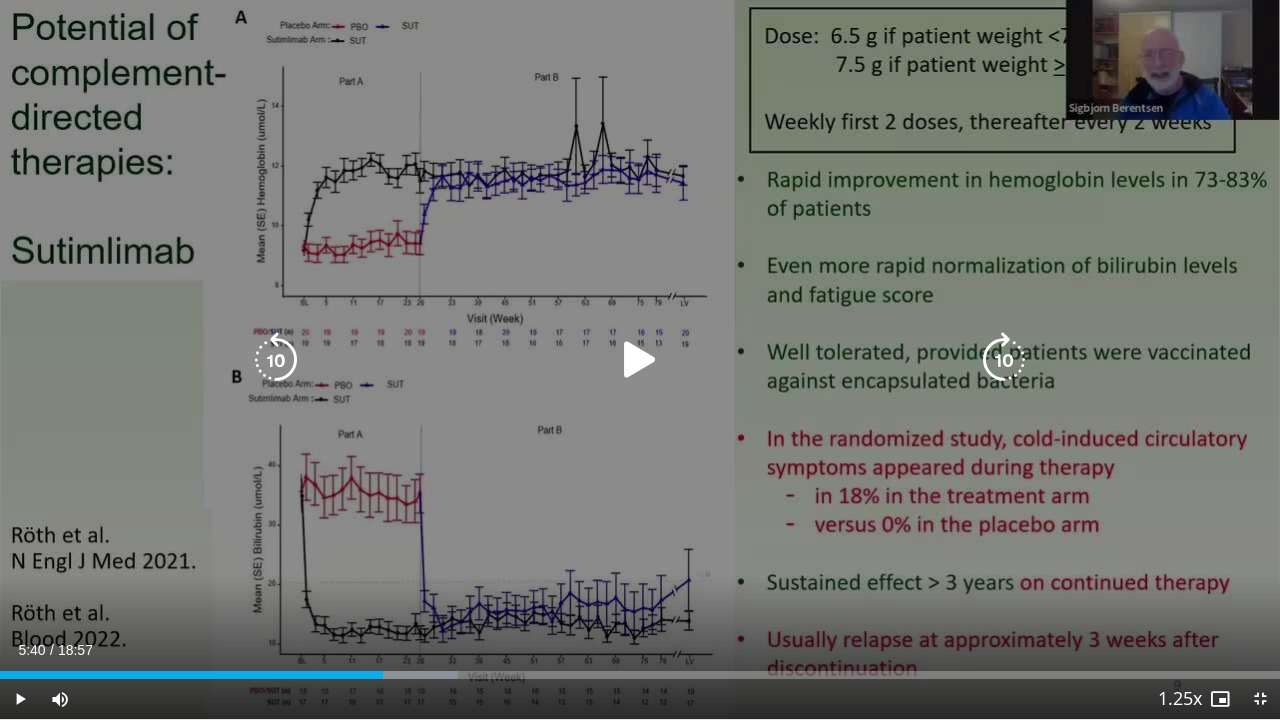 click at bounding box center [640, 360] 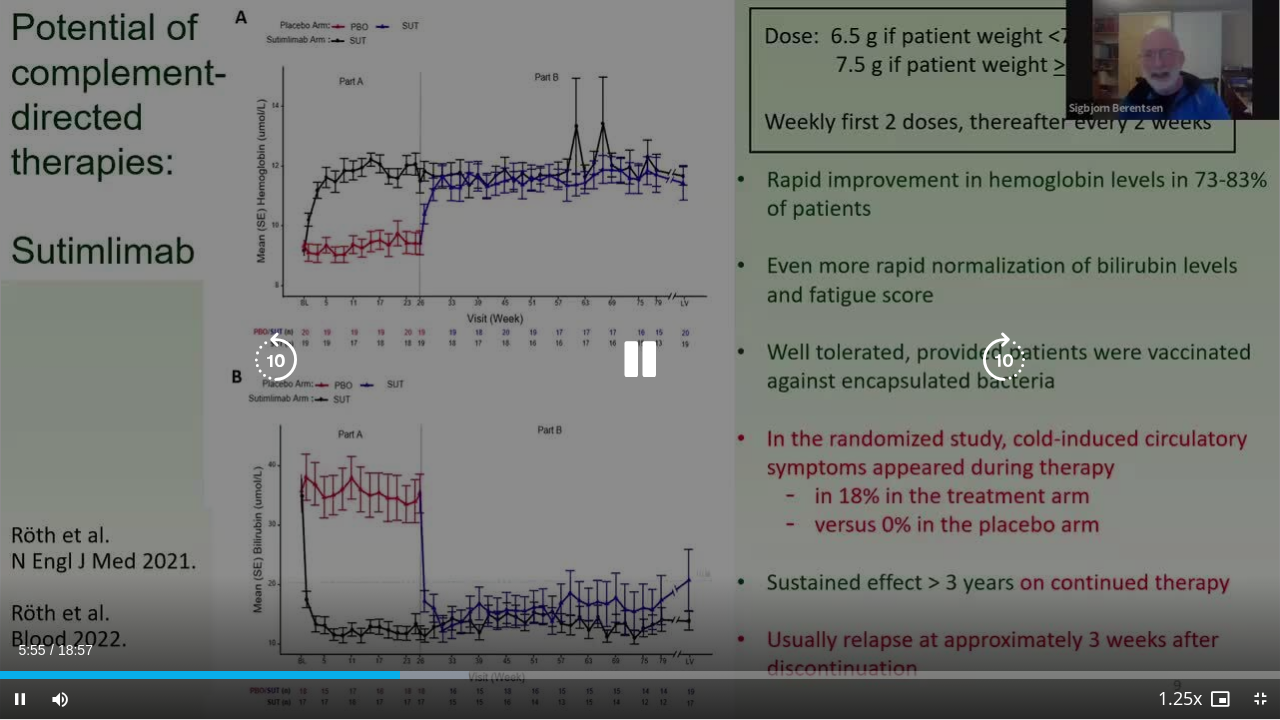 click at bounding box center (640, 360) 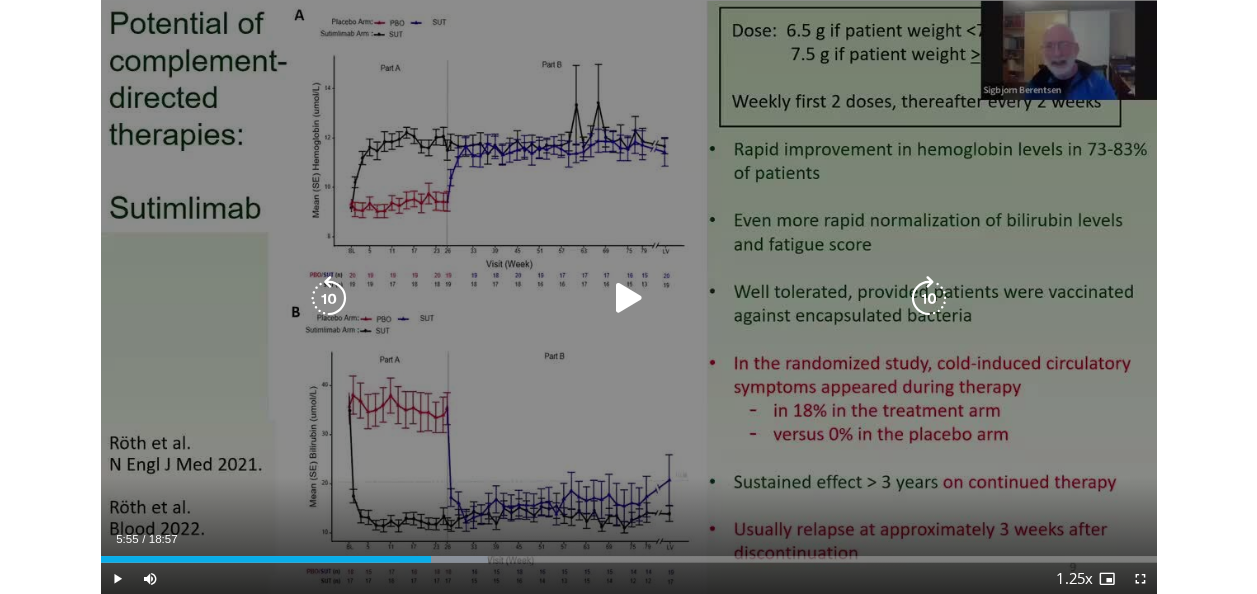 scroll, scrollTop: 719, scrollLeft: 0, axis: vertical 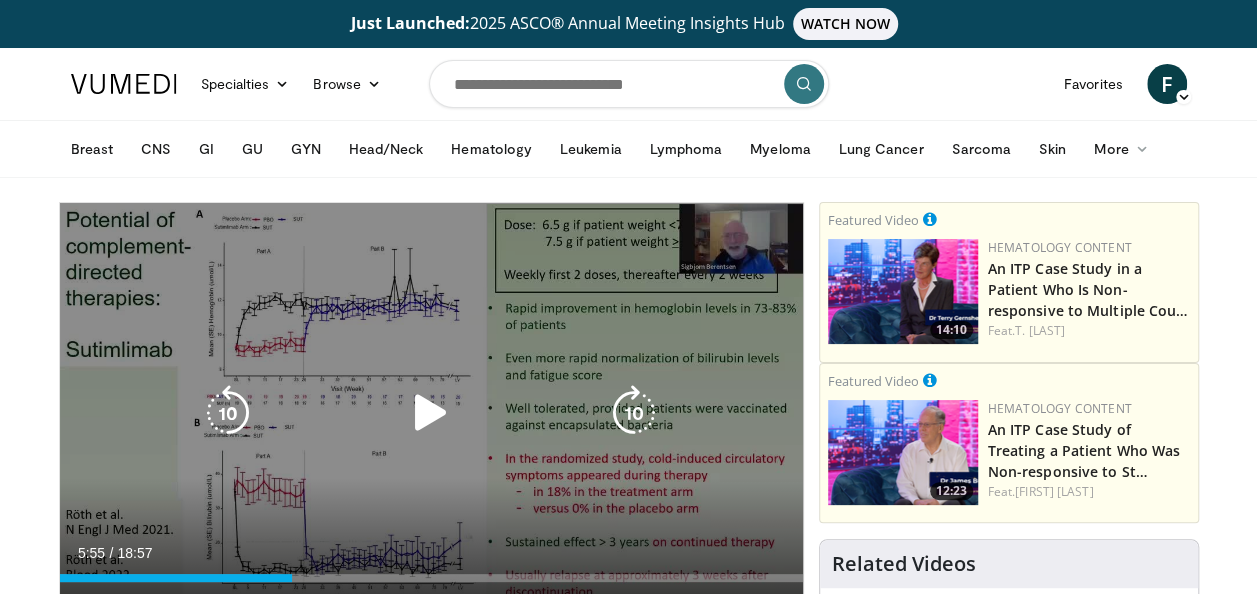 click on "20 seconds
Tap to unmute" at bounding box center (431, 412) 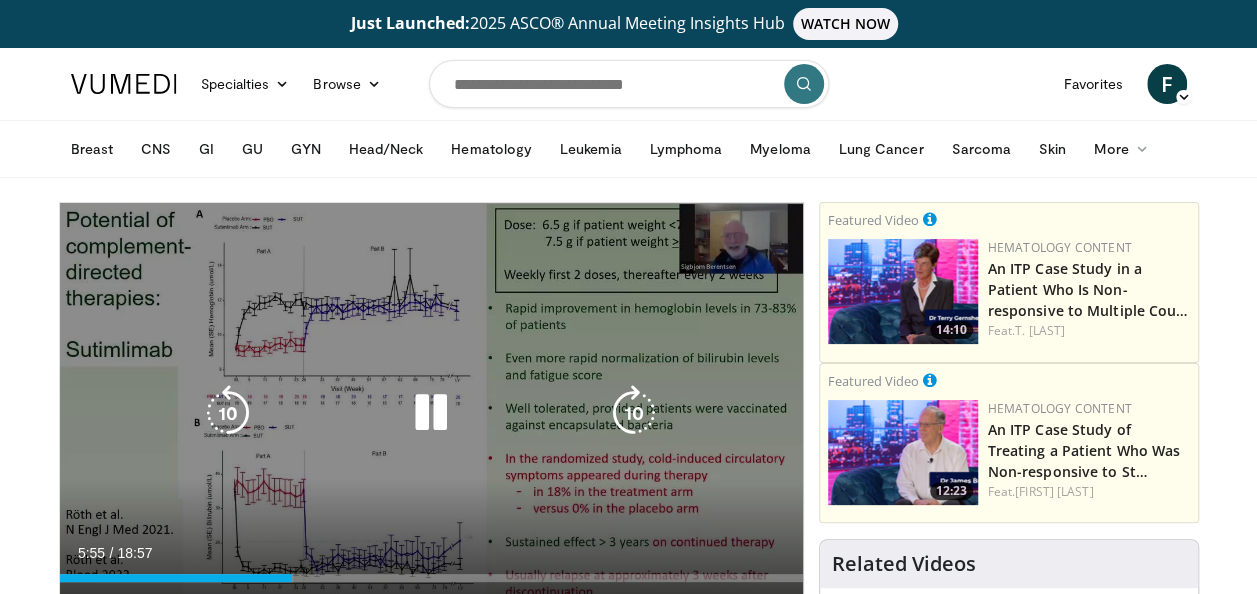 click at bounding box center [431, 413] 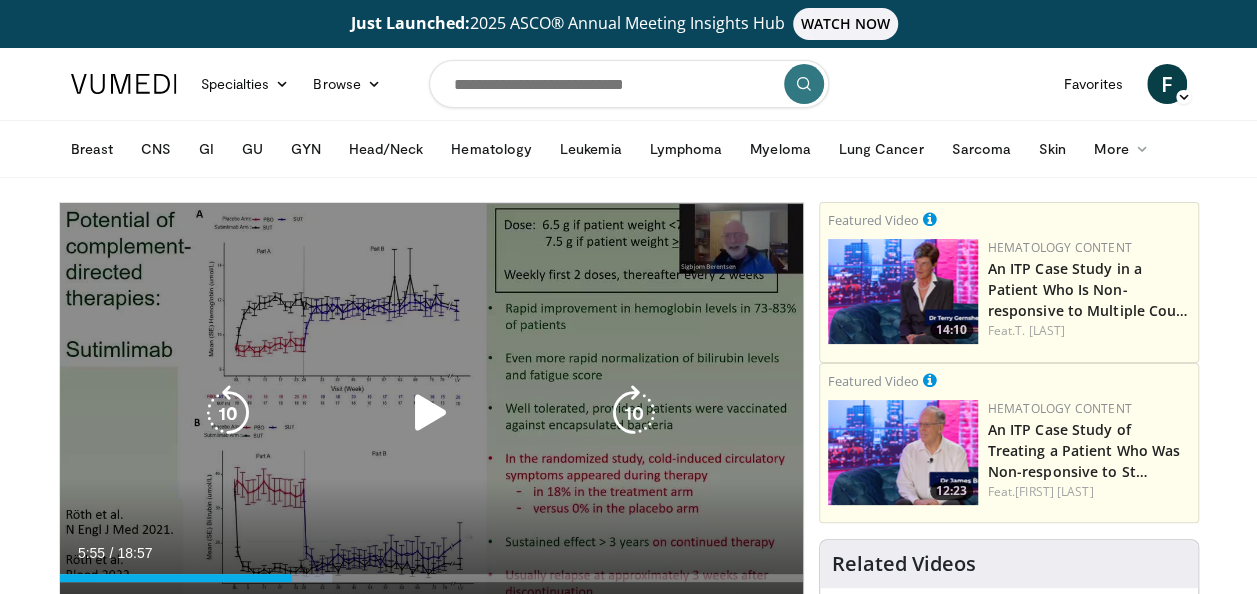 drag, startPoint x: 448, startPoint y: 416, endPoint x: 439, endPoint y: 406, distance: 13.453624 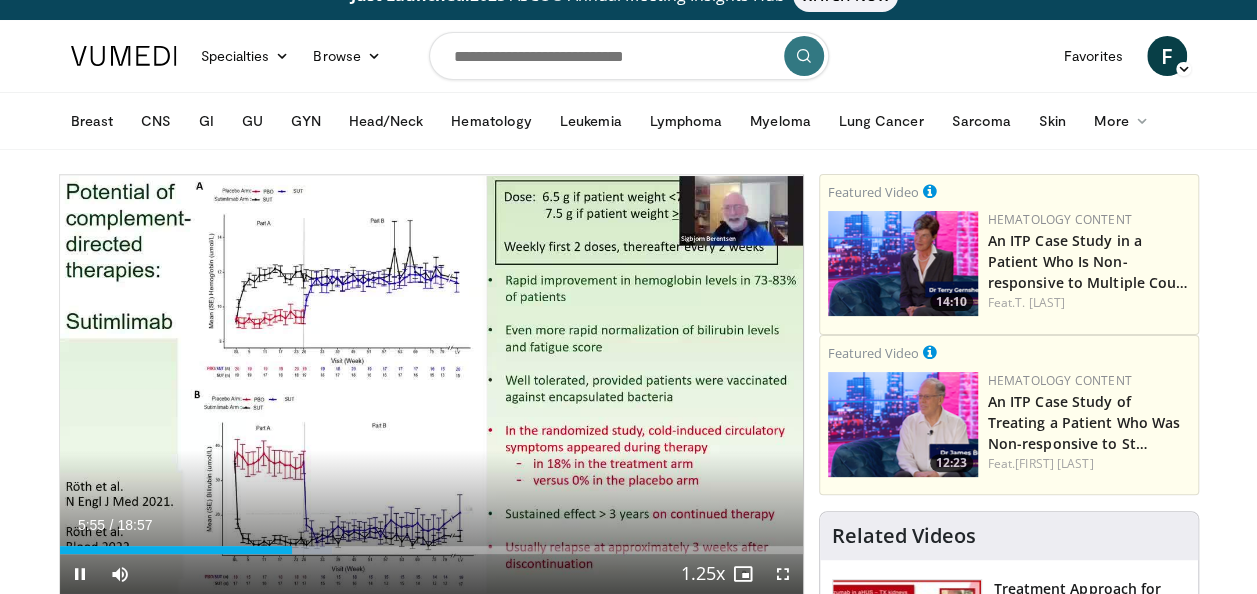 scroll, scrollTop: 100, scrollLeft: 0, axis: vertical 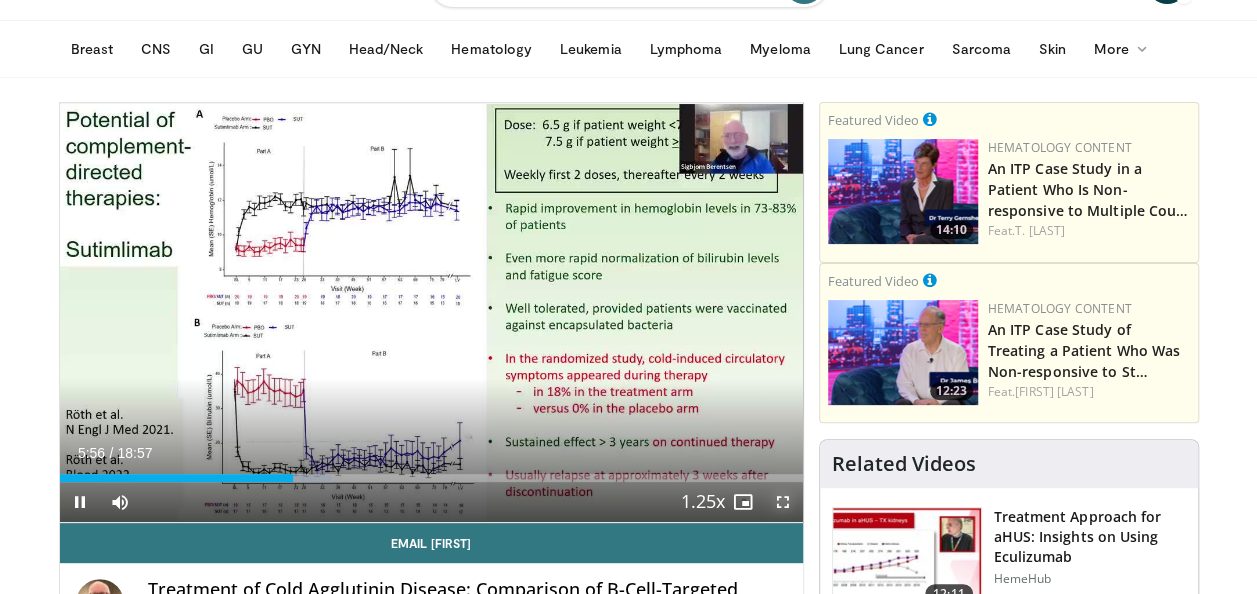 click at bounding box center (783, 502) 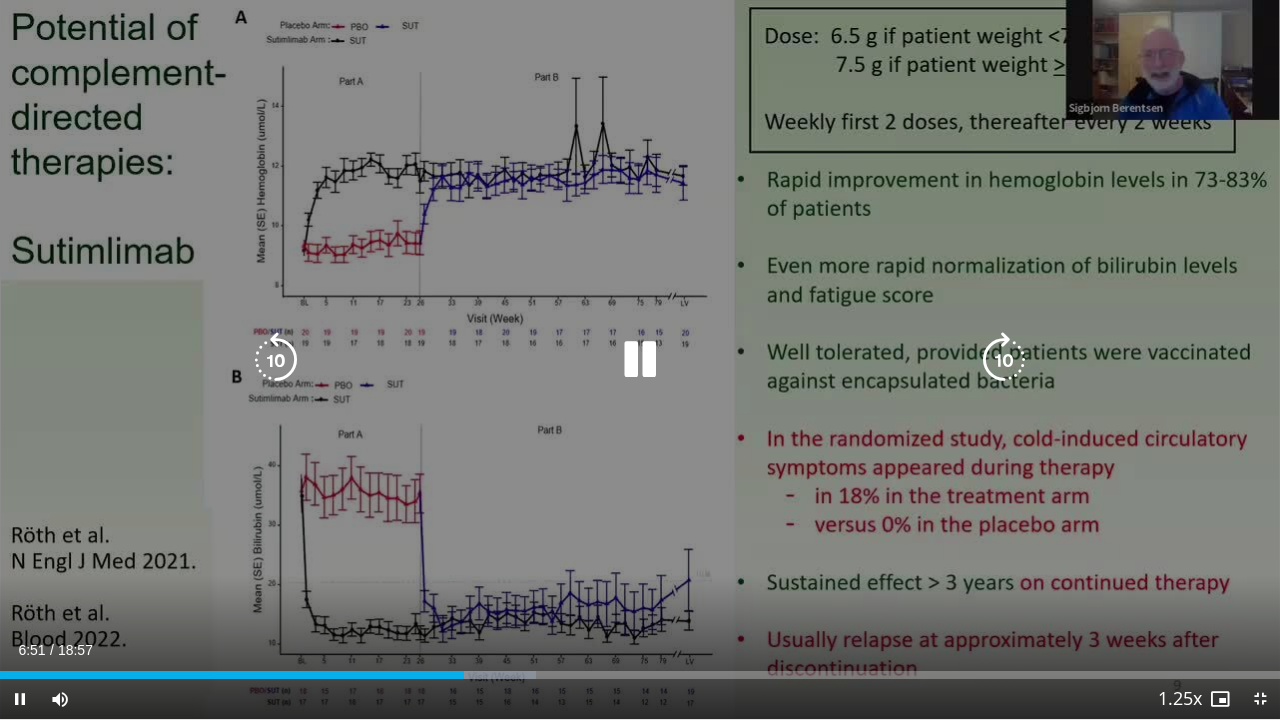 drag, startPoint x: 784, startPoint y: 576, endPoint x: 552, endPoint y: 532, distance: 236.13556 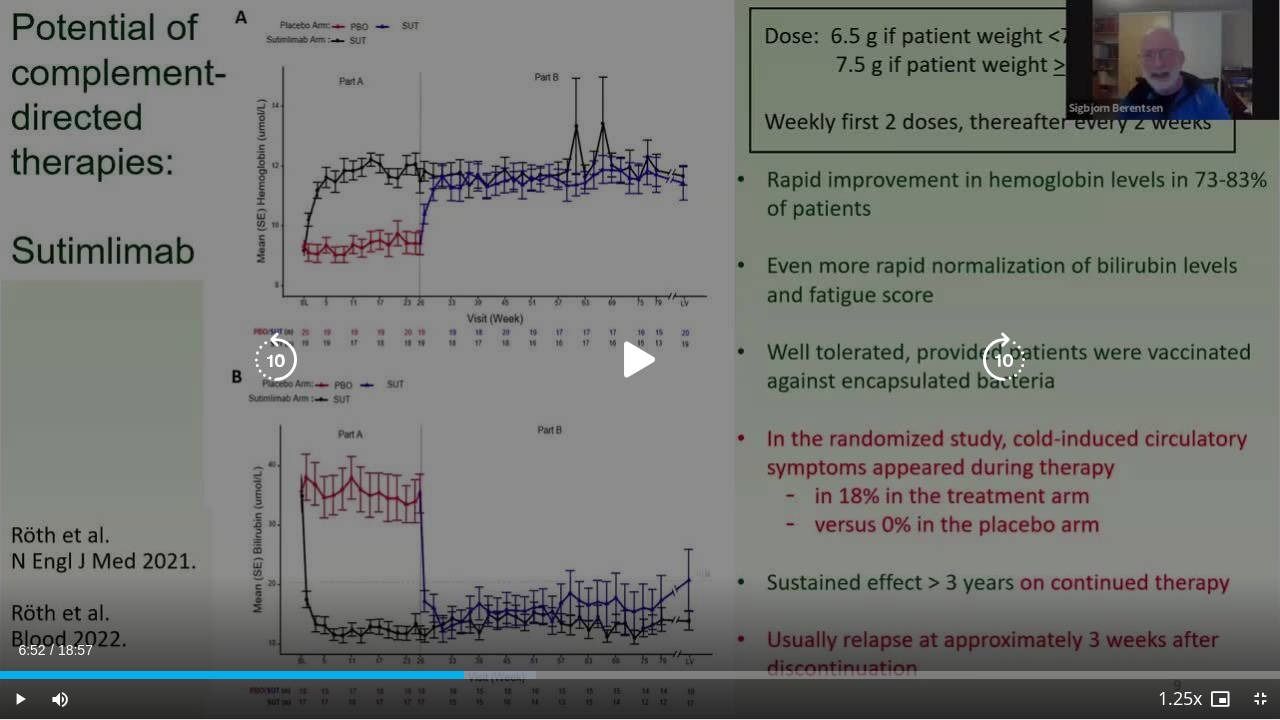 click on "20 seconds
Tap to unmute" at bounding box center [640, 359] 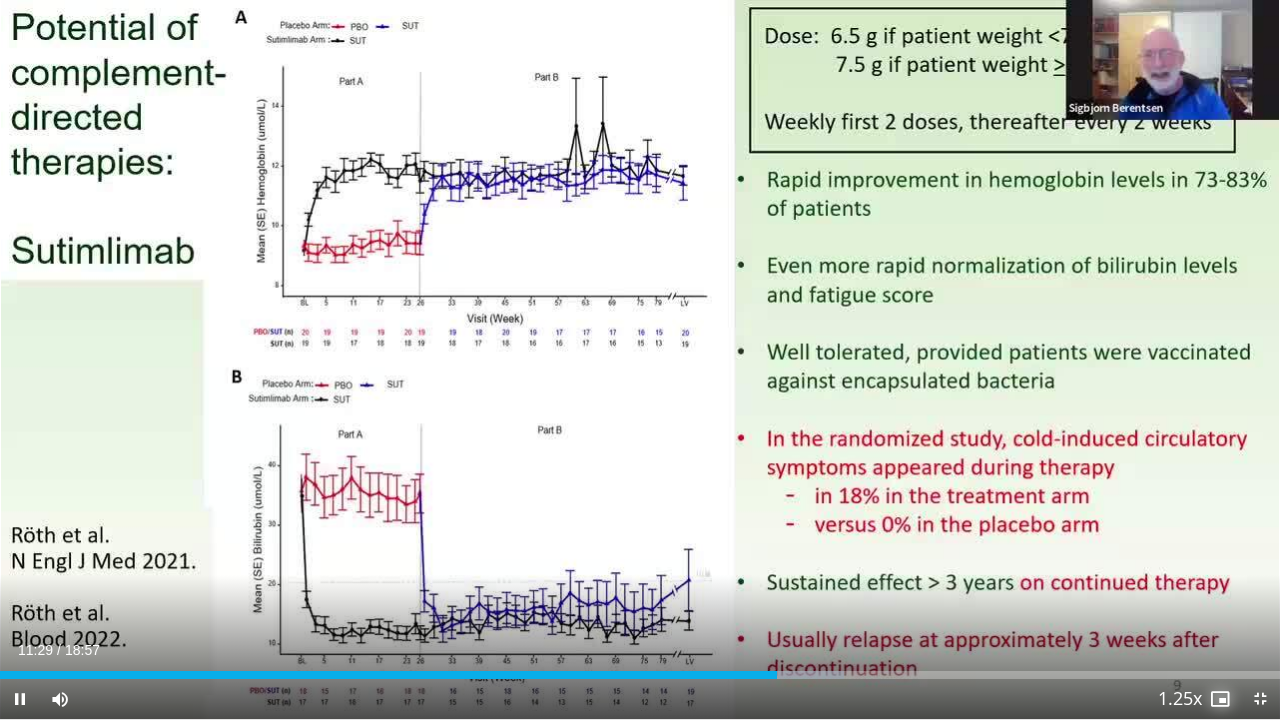 click at bounding box center [1220, 699] 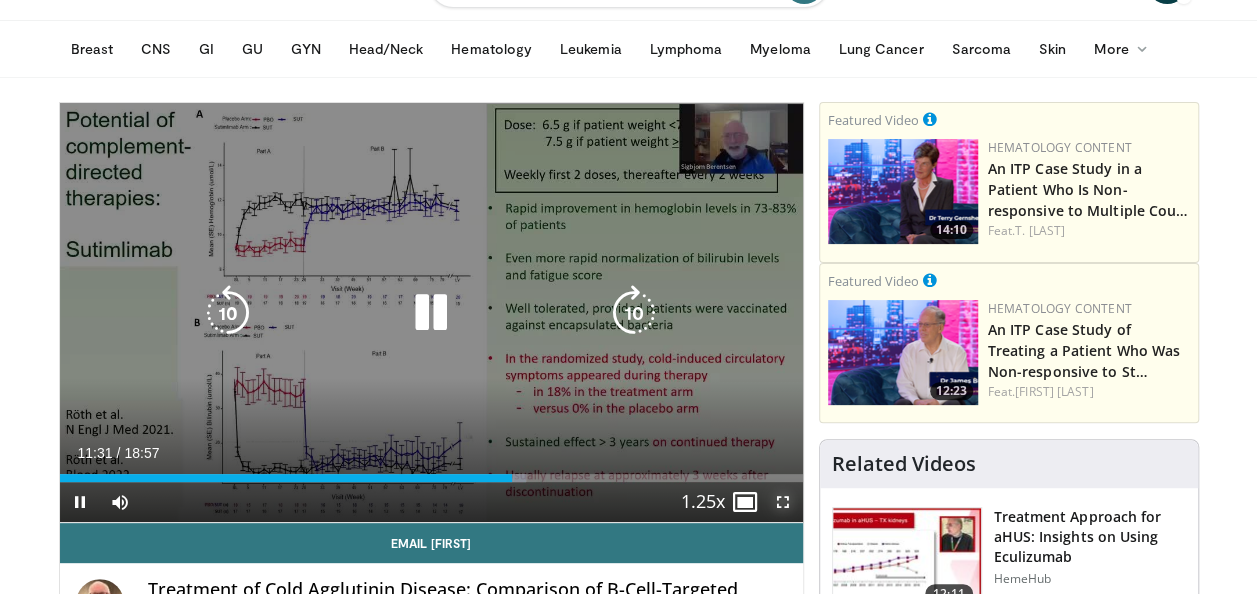 click at bounding box center [783, 502] 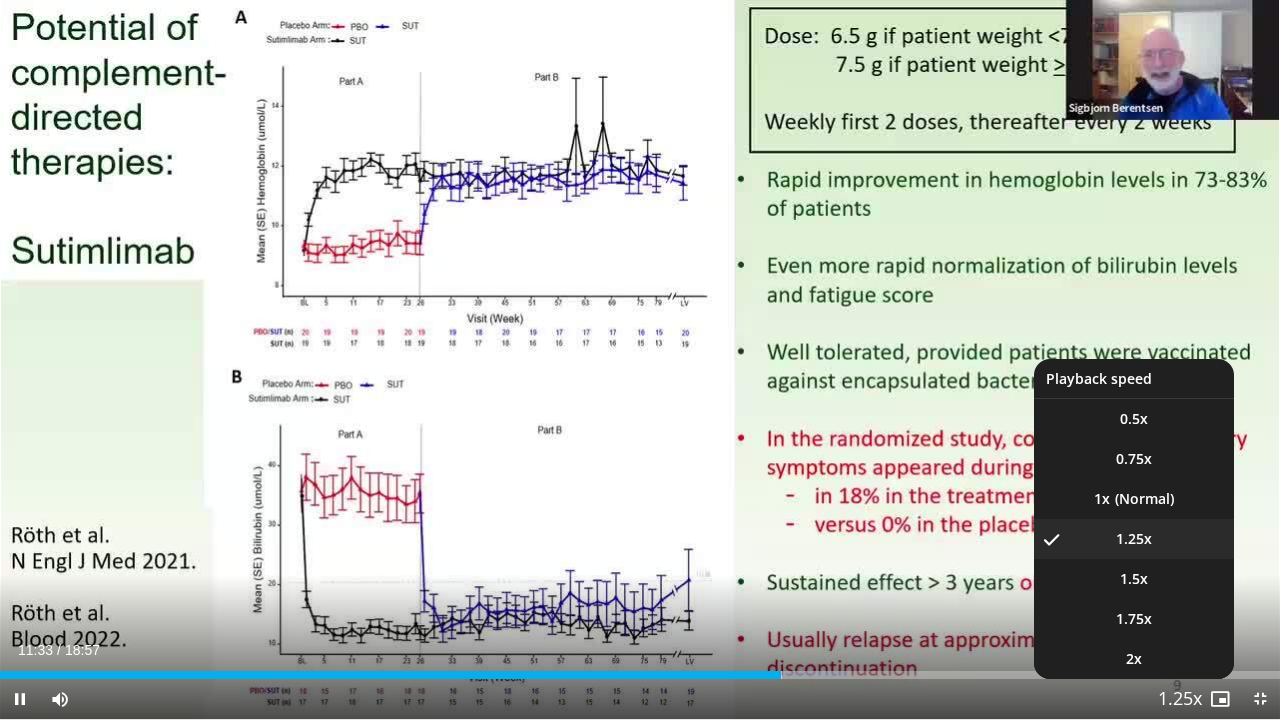 click at bounding box center [1180, 700] 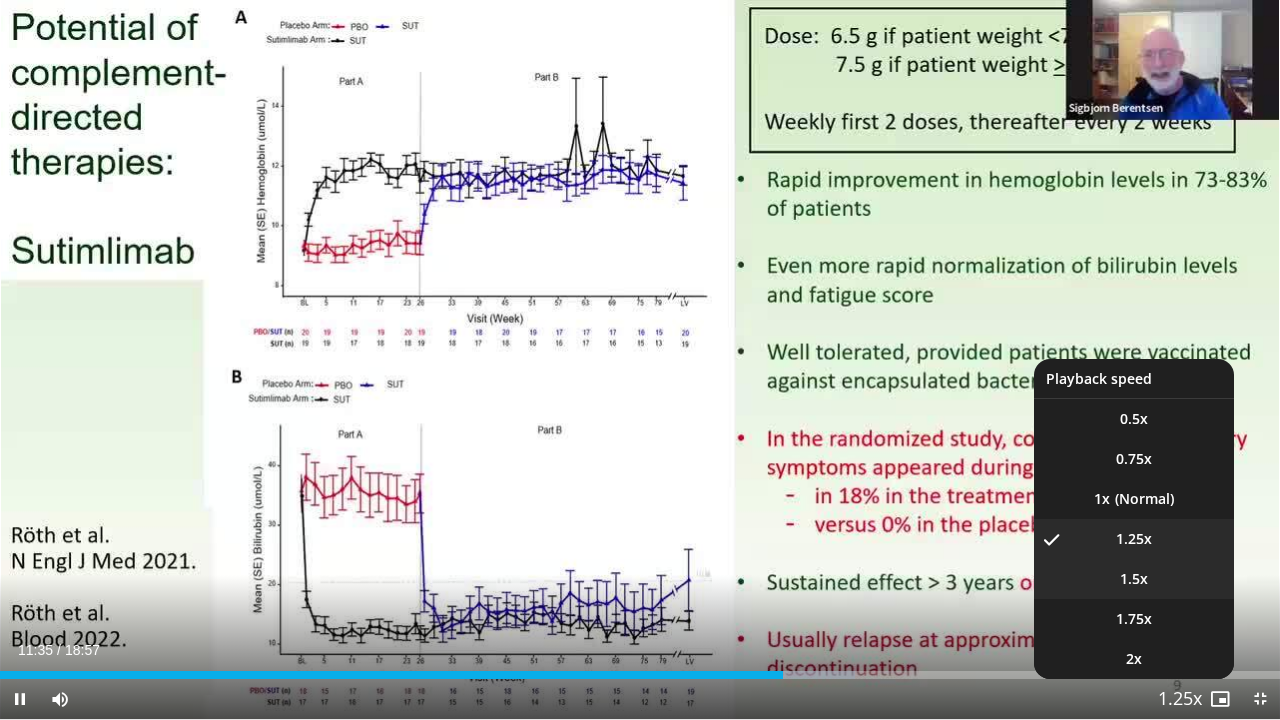 click on "1.5x" at bounding box center [1134, 579] 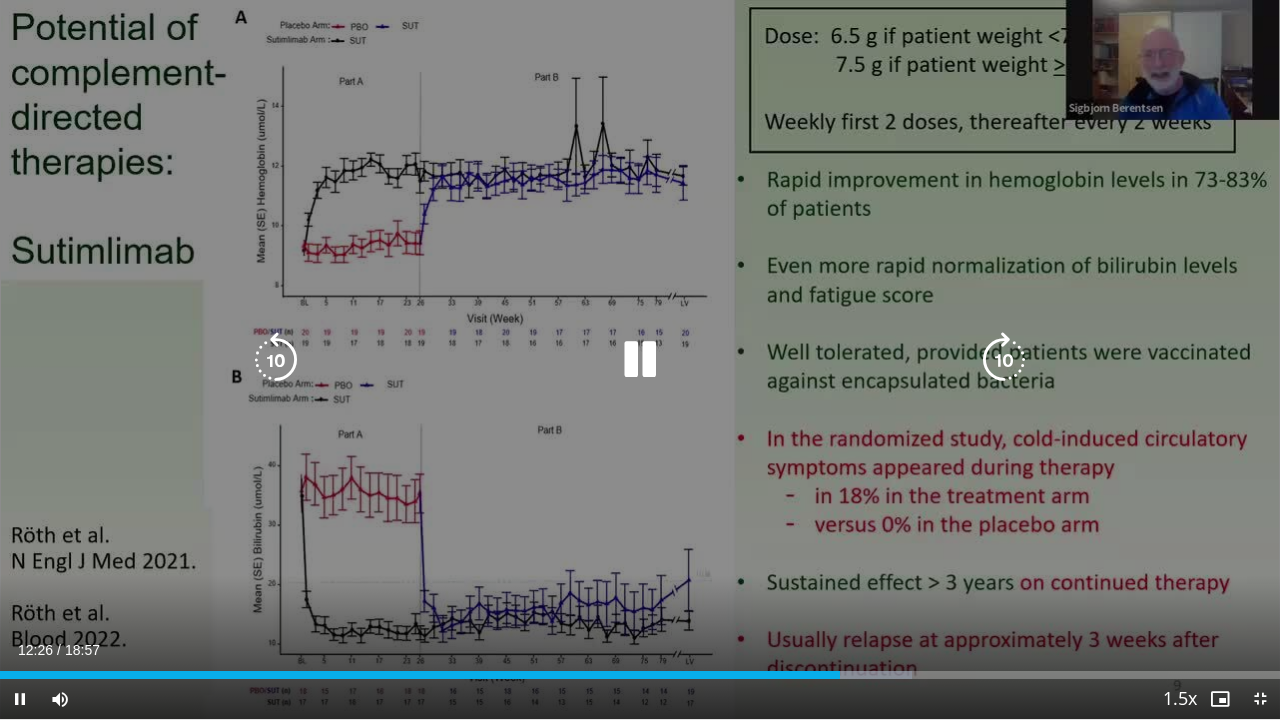 click at bounding box center [1004, 360] 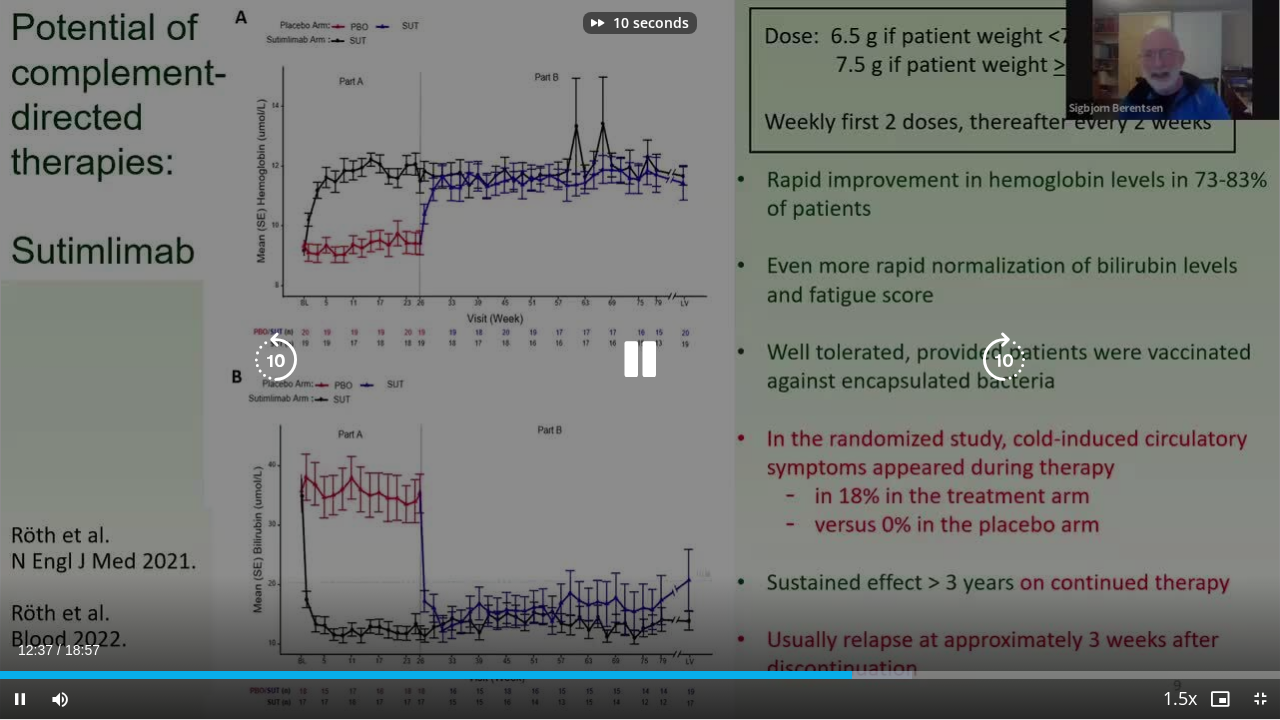 click at bounding box center (1004, 360) 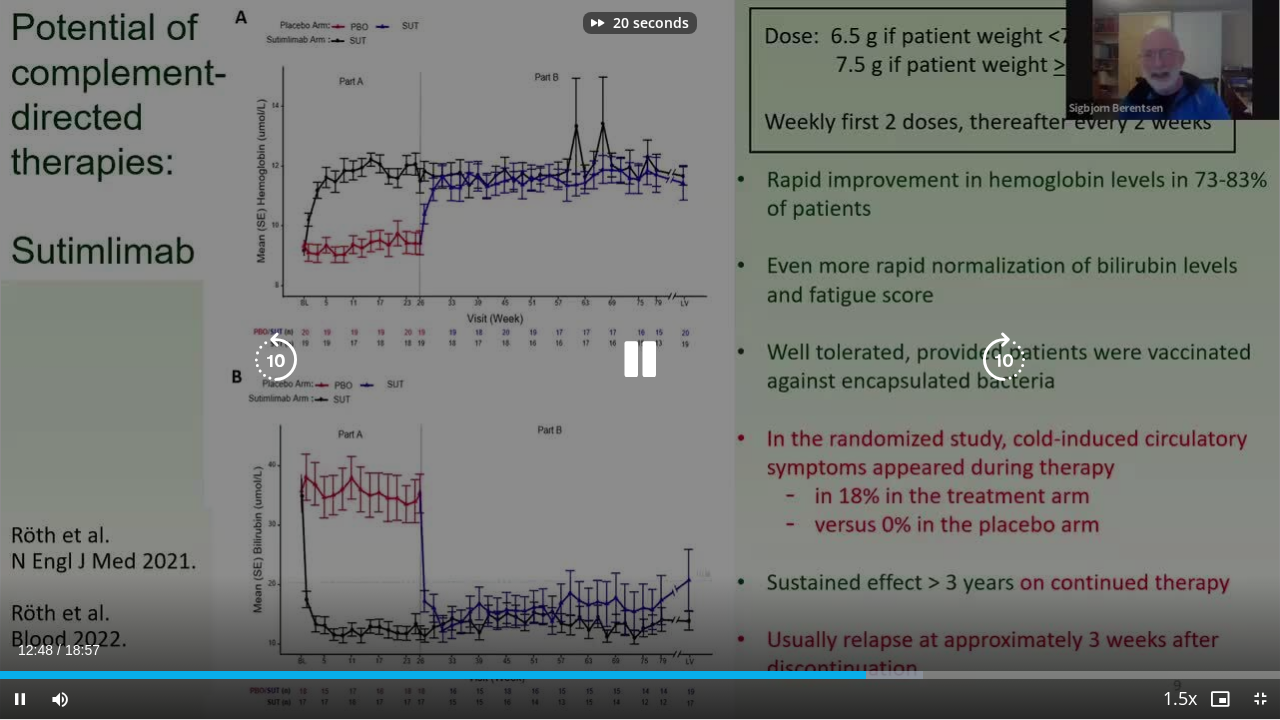 click at bounding box center [1004, 360] 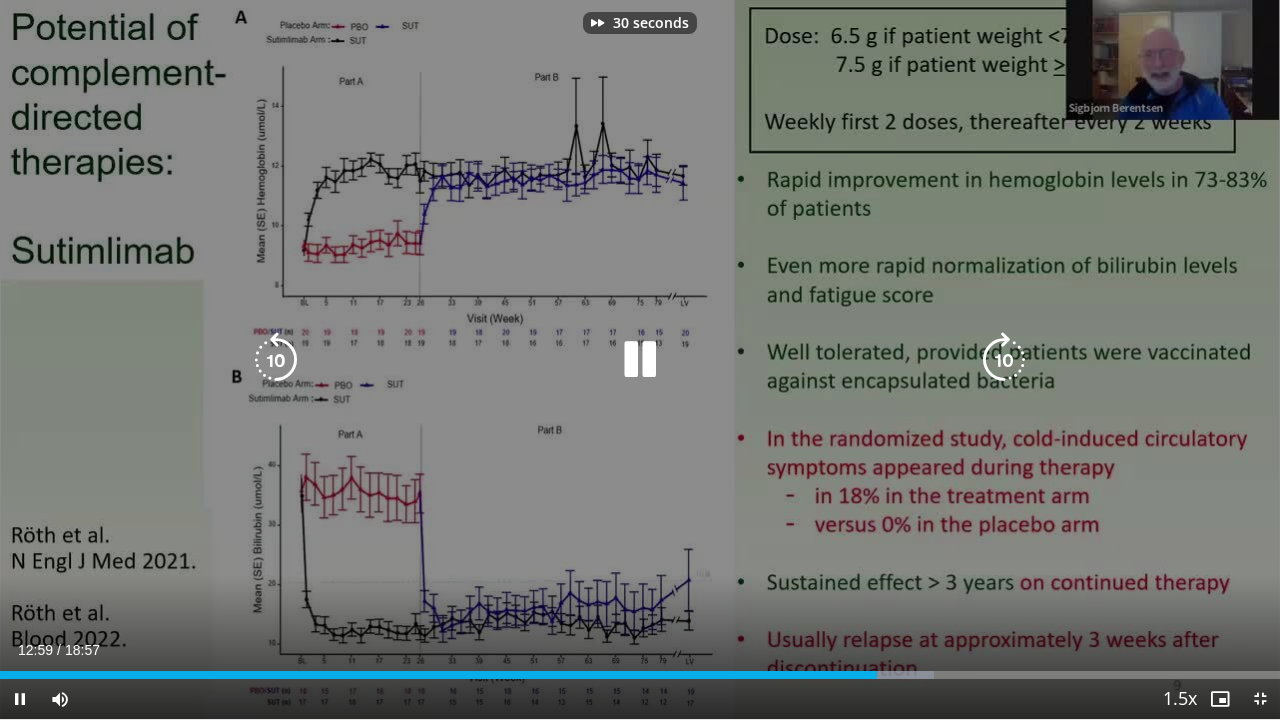 click at bounding box center [1004, 360] 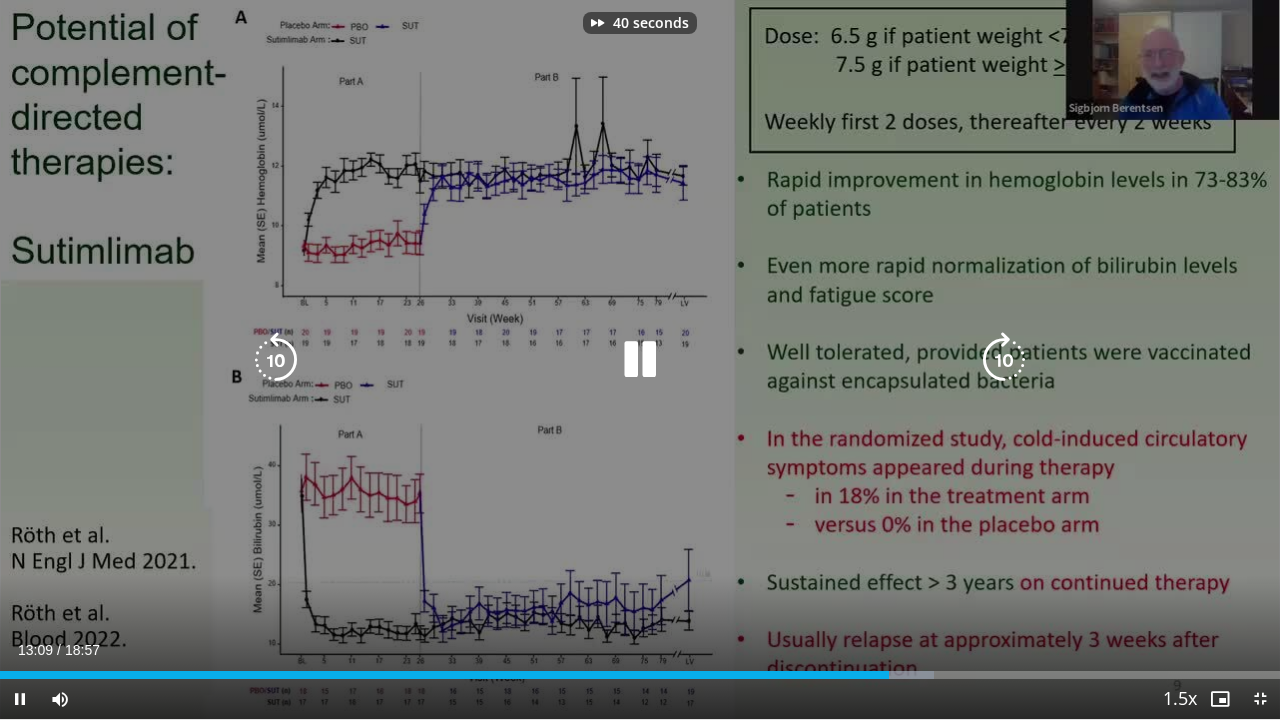 click at bounding box center [1004, 360] 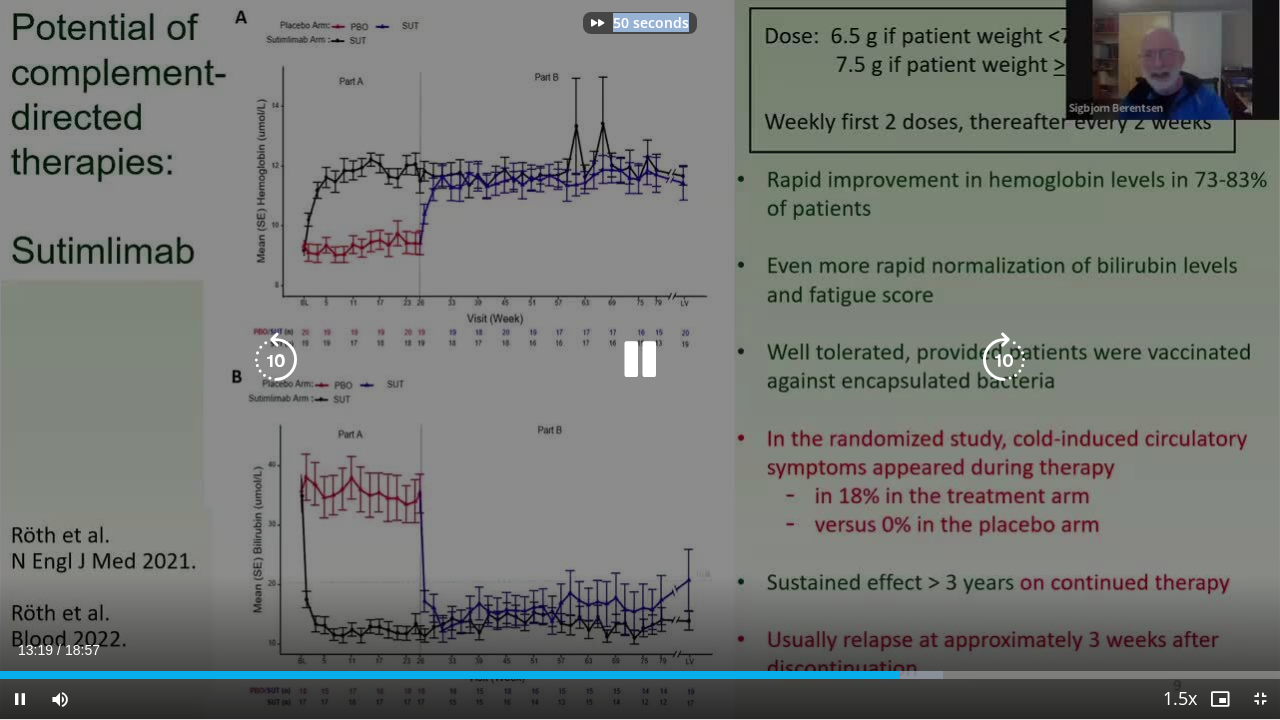 click on "50 seconds
Tap to unmute" at bounding box center [640, 359] 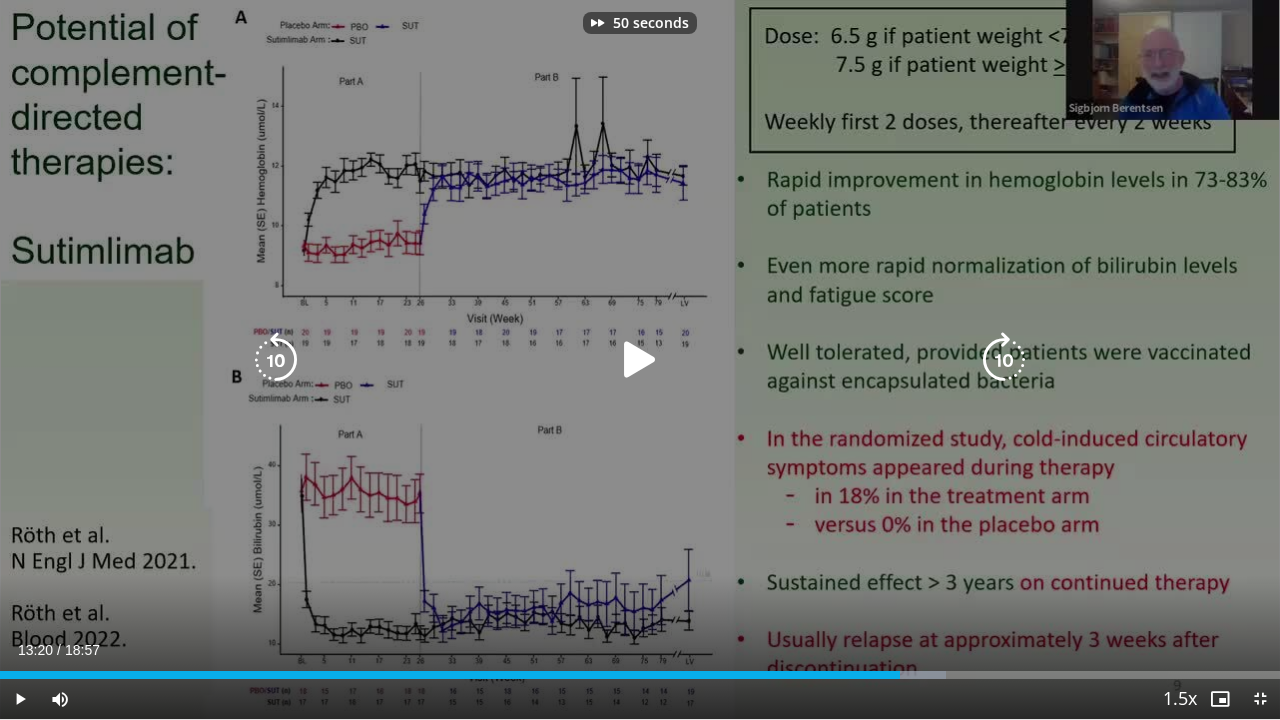 click at bounding box center [1004, 360] 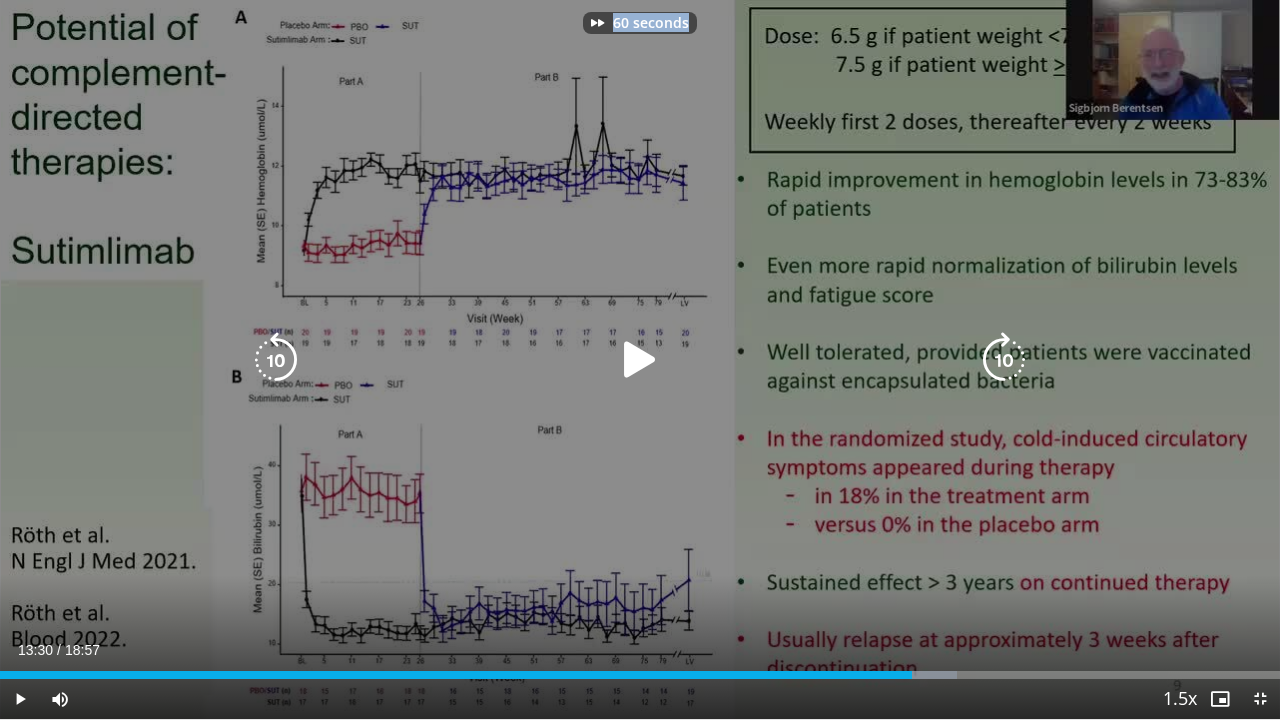 click on "60 seconds
Tap to unmute" at bounding box center [640, 359] 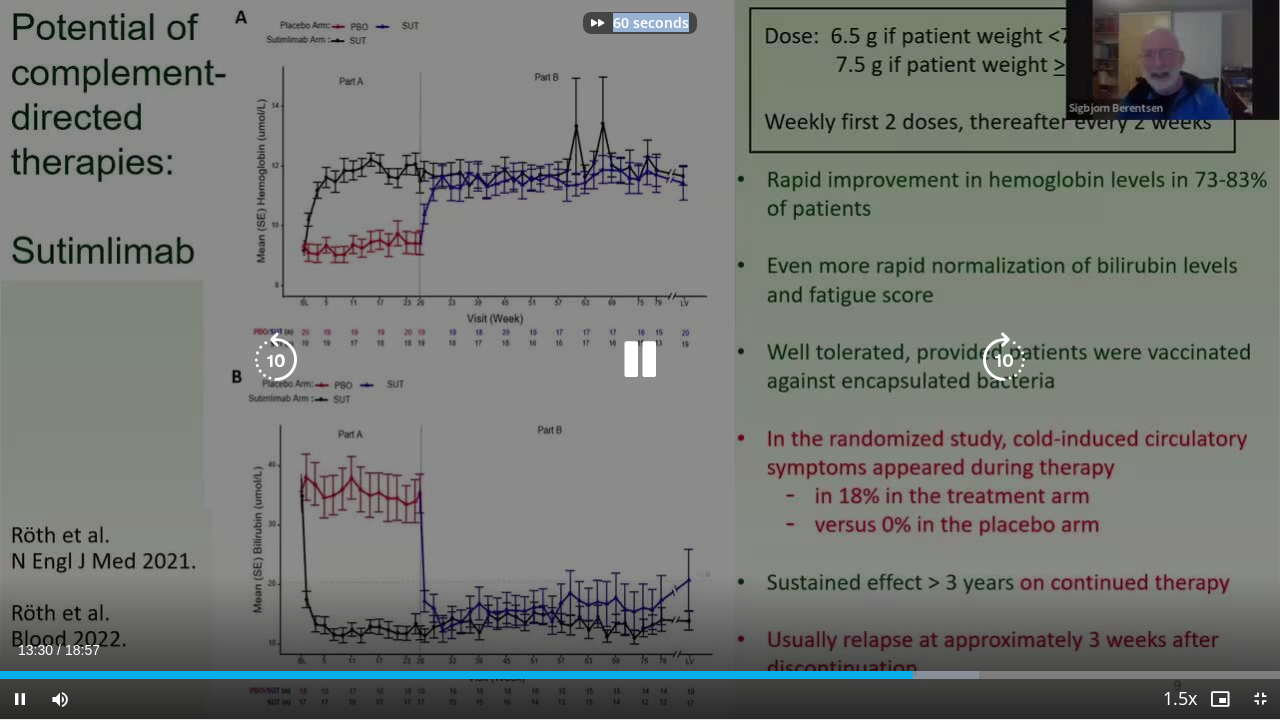 click at bounding box center [1004, 360] 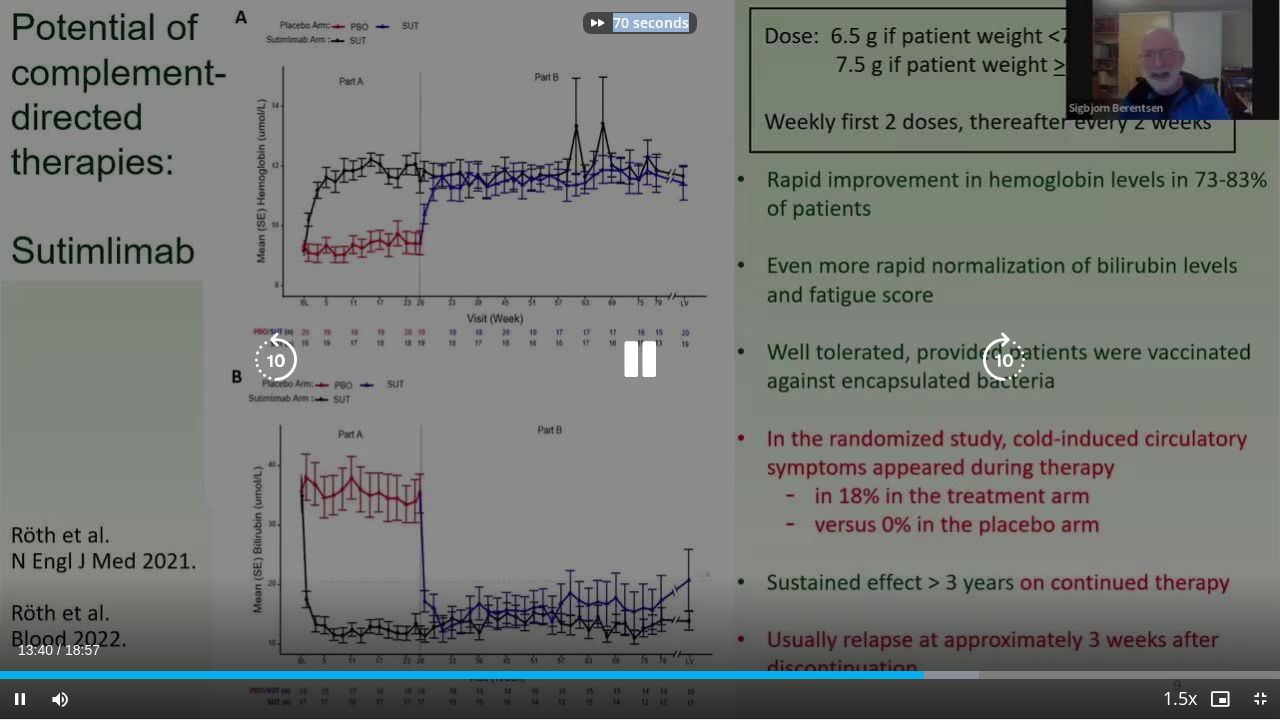 click at bounding box center [1004, 360] 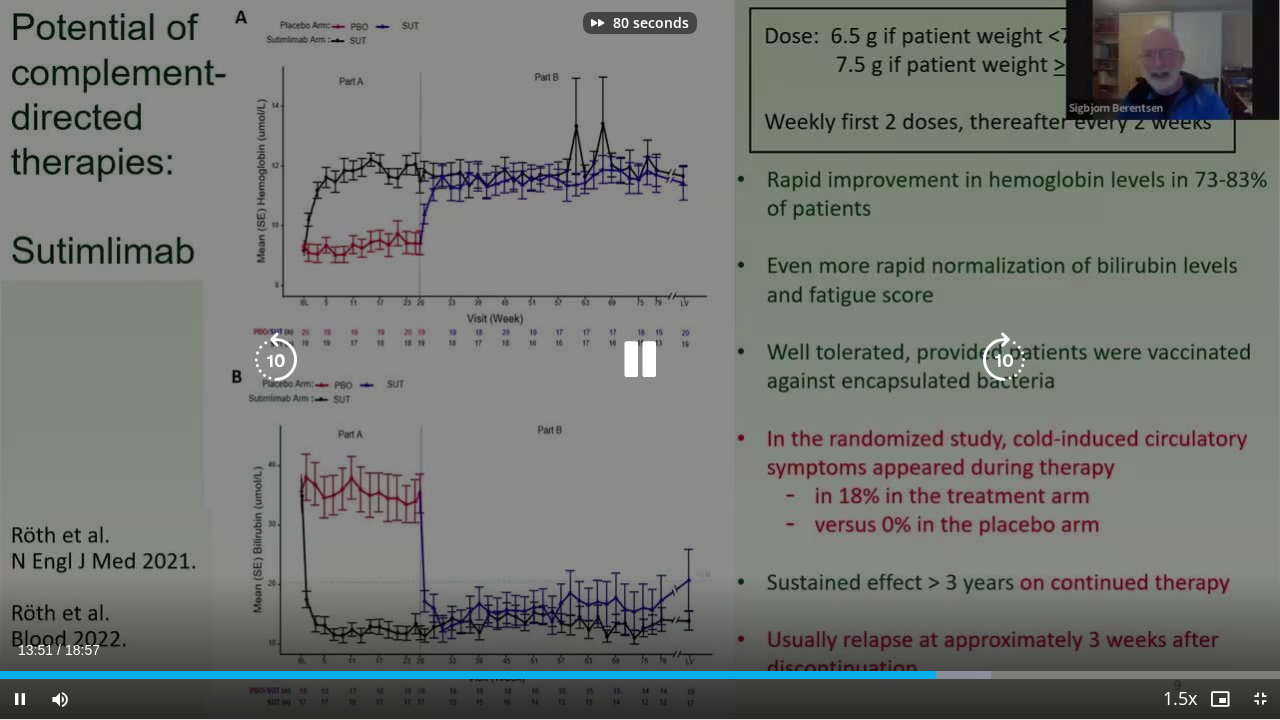 click at bounding box center [1004, 360] 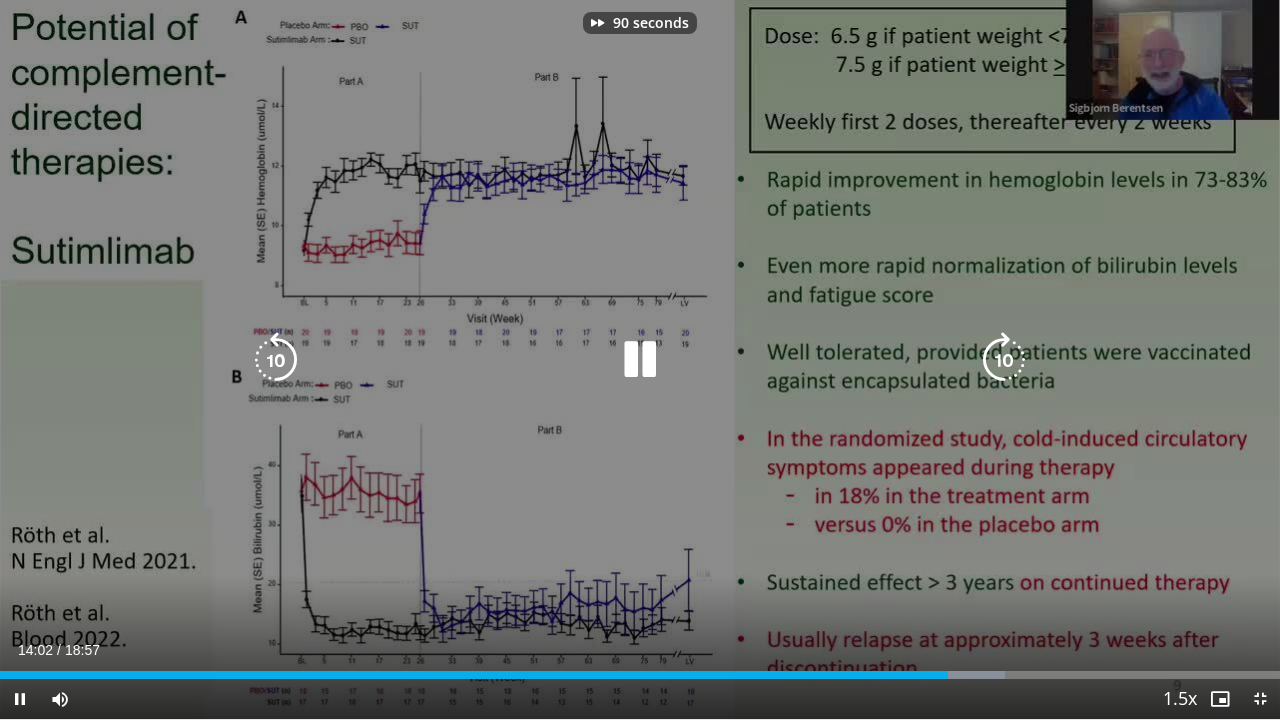 click at bounding box center [1004, 360] 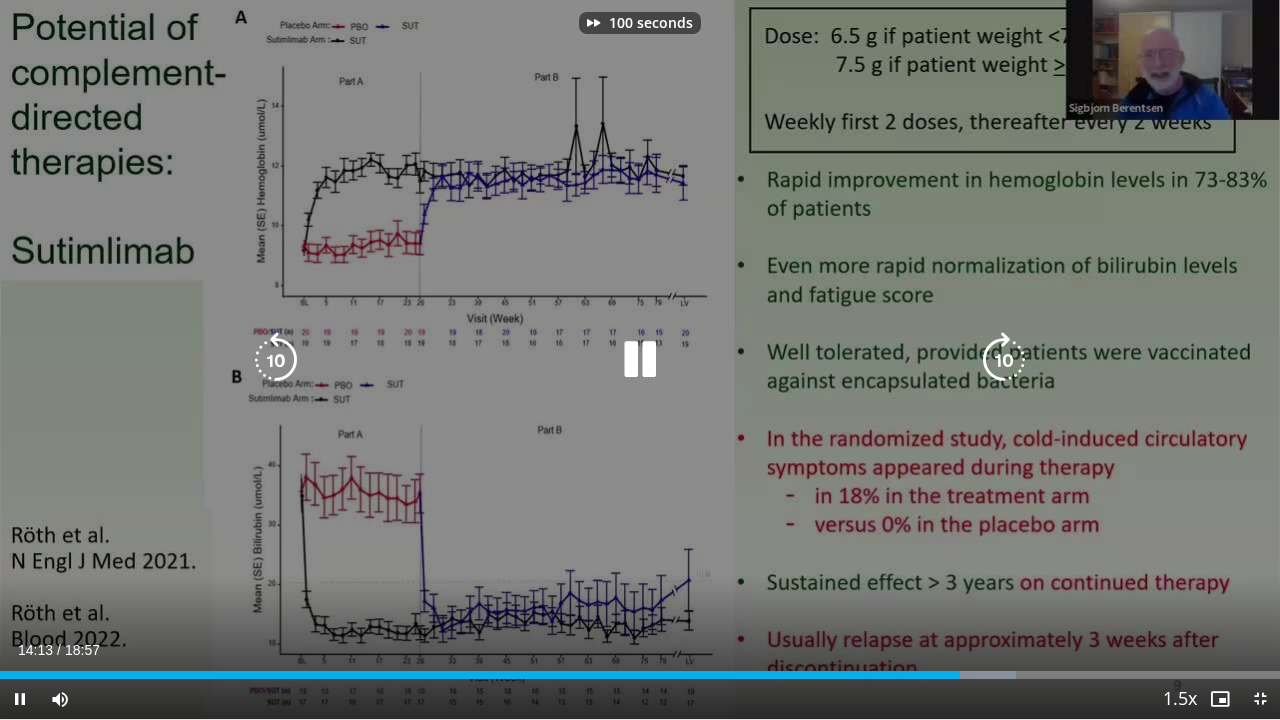 click at bounding box center [1004, 360] 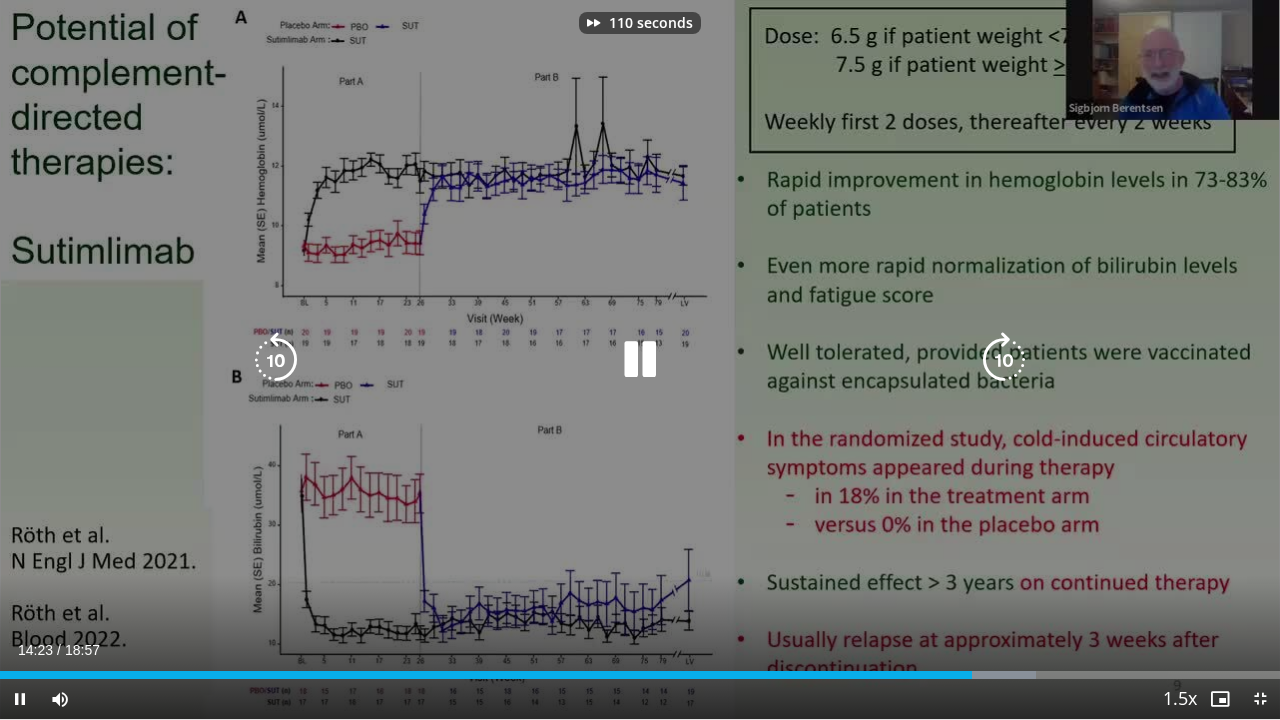 click at bounding box center (1004, 360) 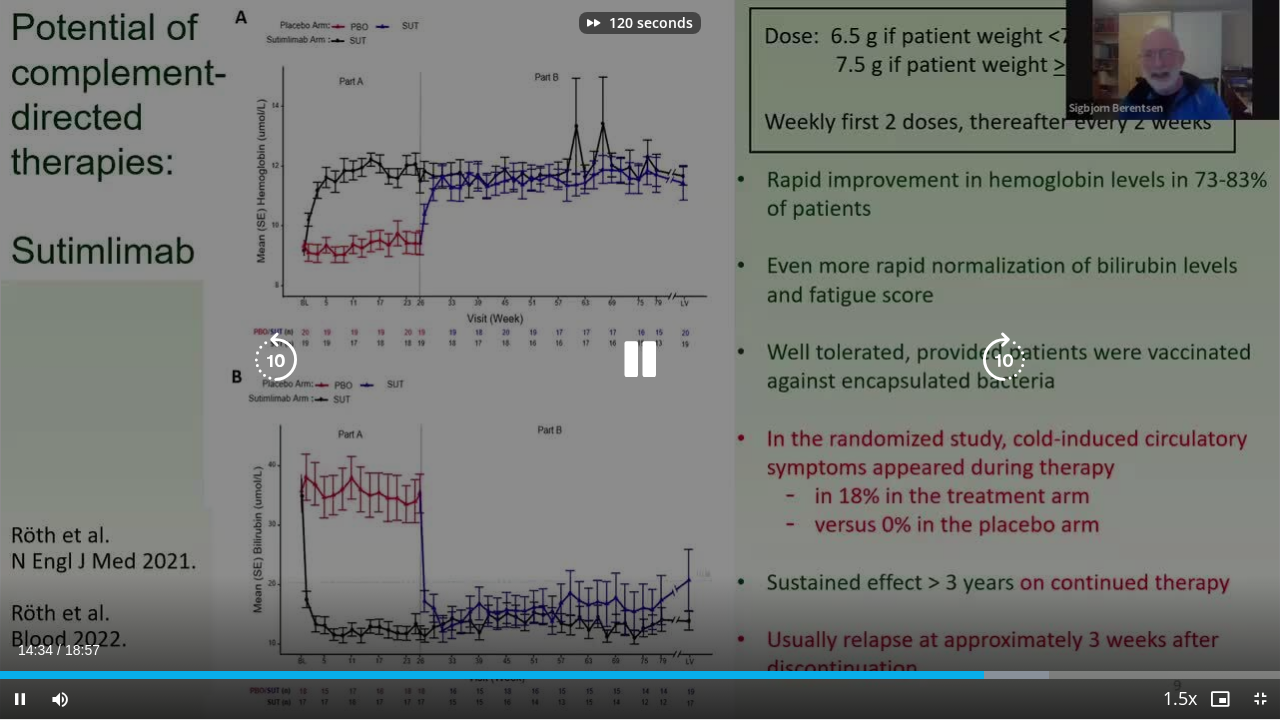click on "120 seconds
Tap to unmute" at bounding box center [640, 359] 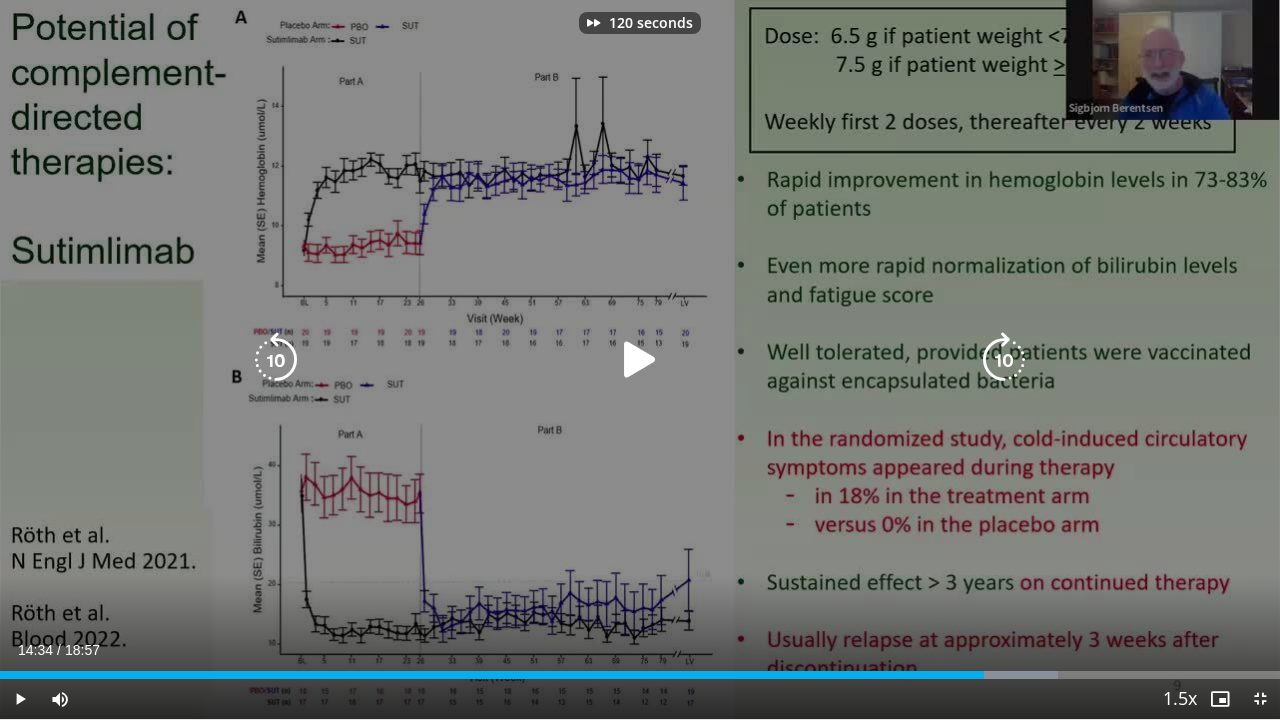 click at bounding box center (1004, 360) 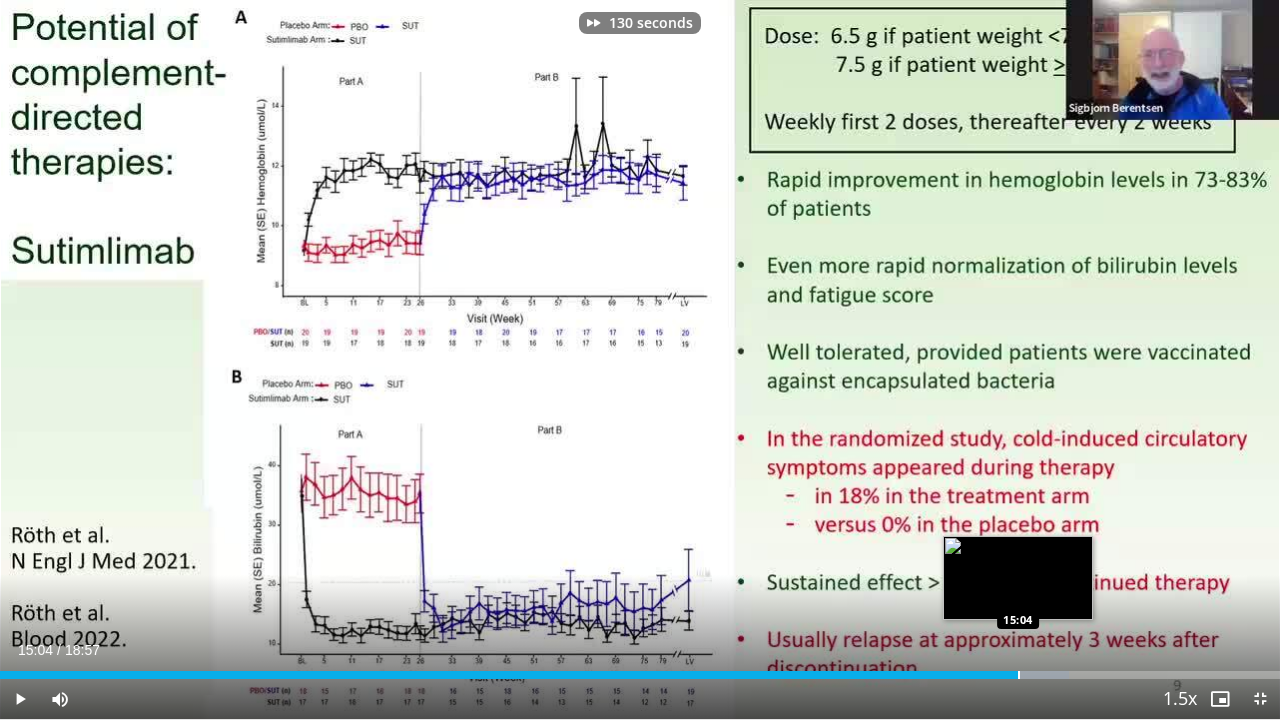 click on "Loaded :  83.54% 15:04 15:04" at bounding box center [640, 669] 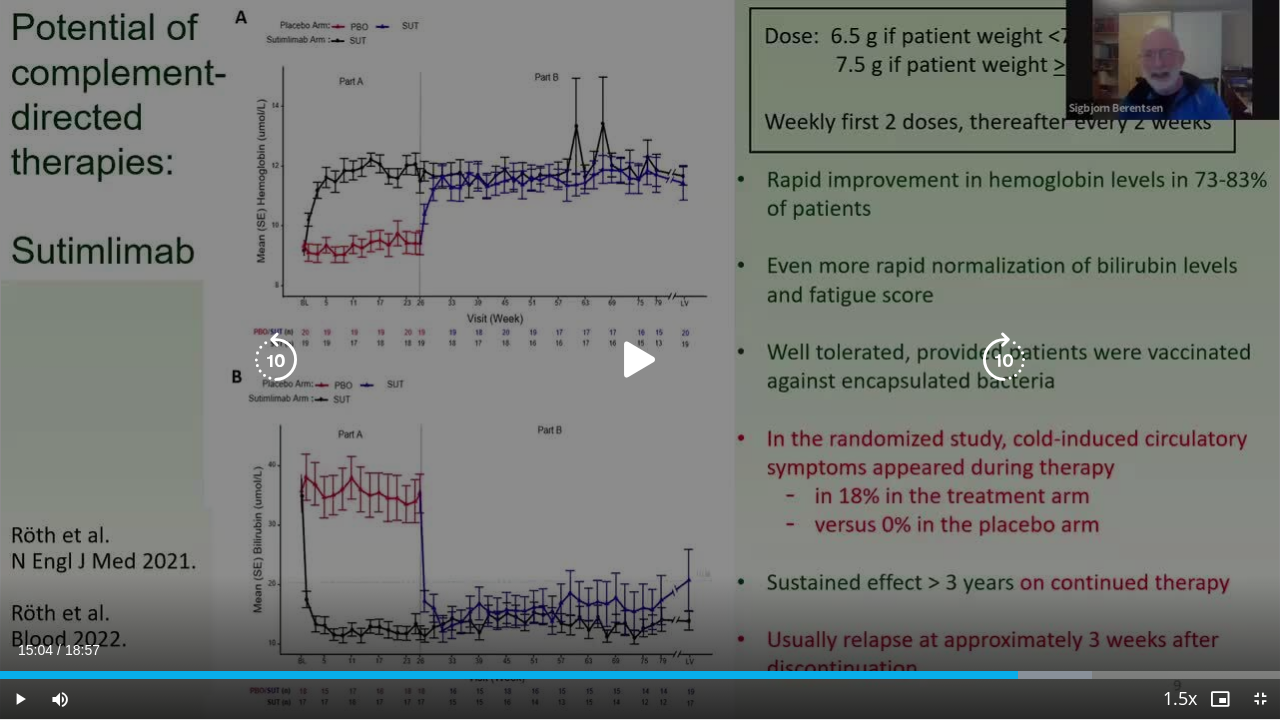 click at bounding box center (640, 360) 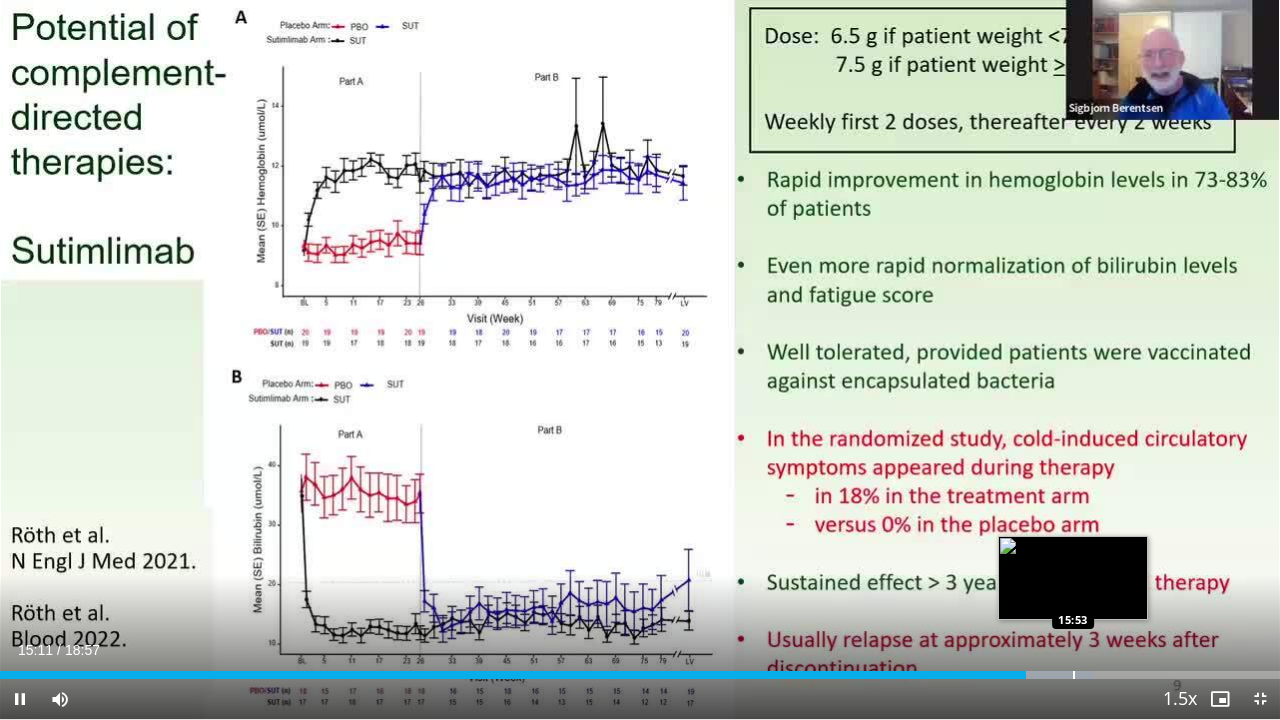 click at bounding box center (1074, 675) 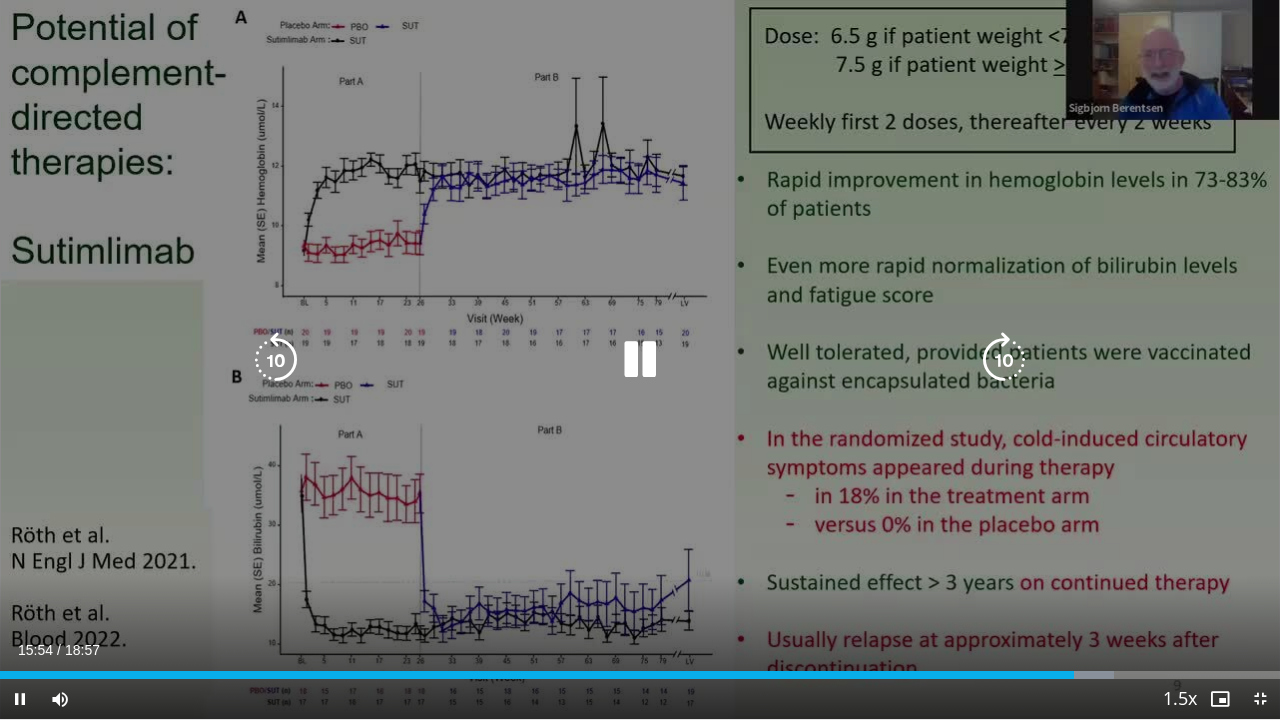 click on "130 seconds
Tap to unmute" at bounding box center [640, 359] 